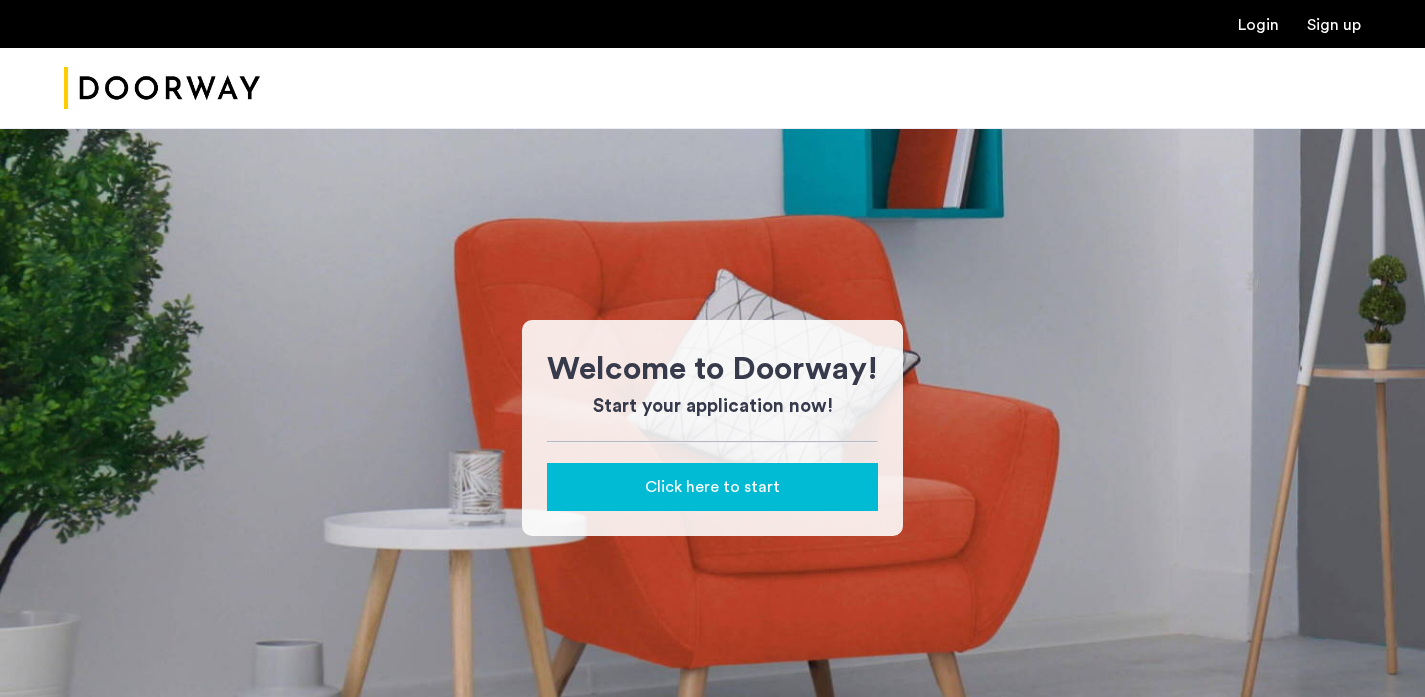 scroll, scrollTop: 0, scrollLeft: 0, axis: both 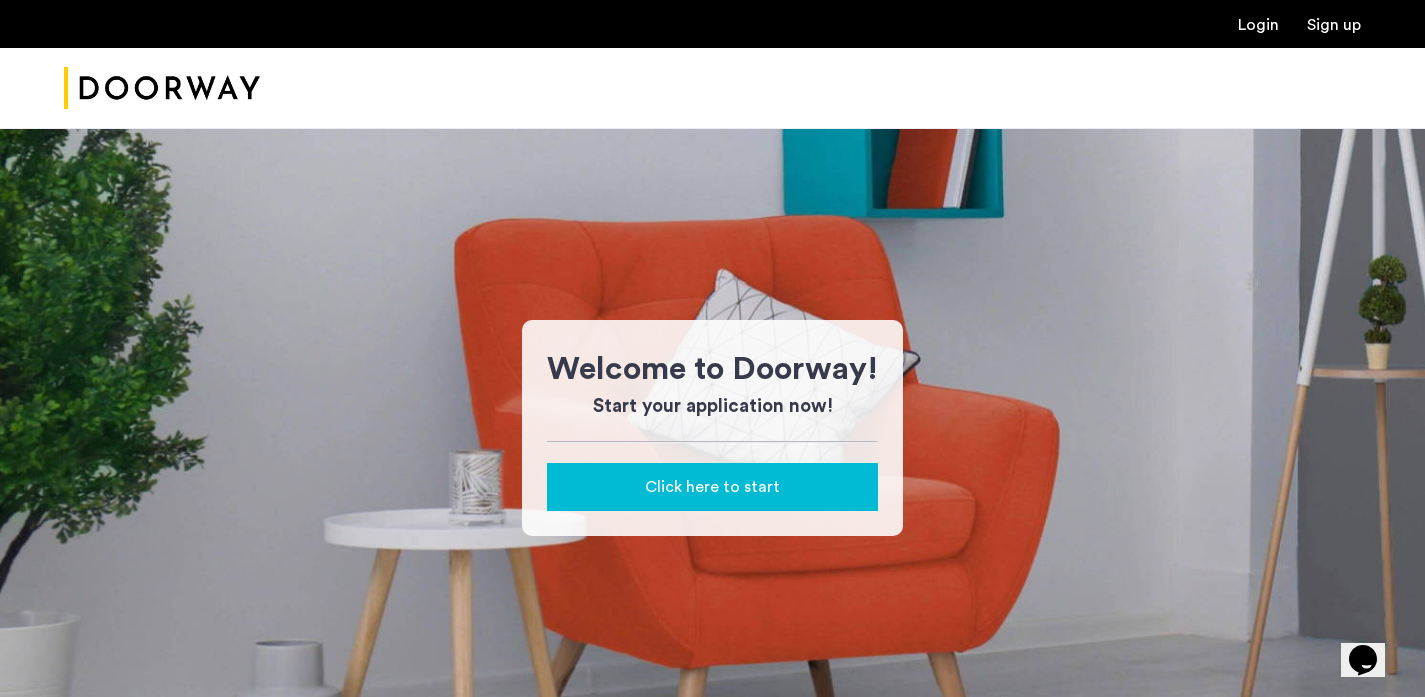 click on "Click here to start" 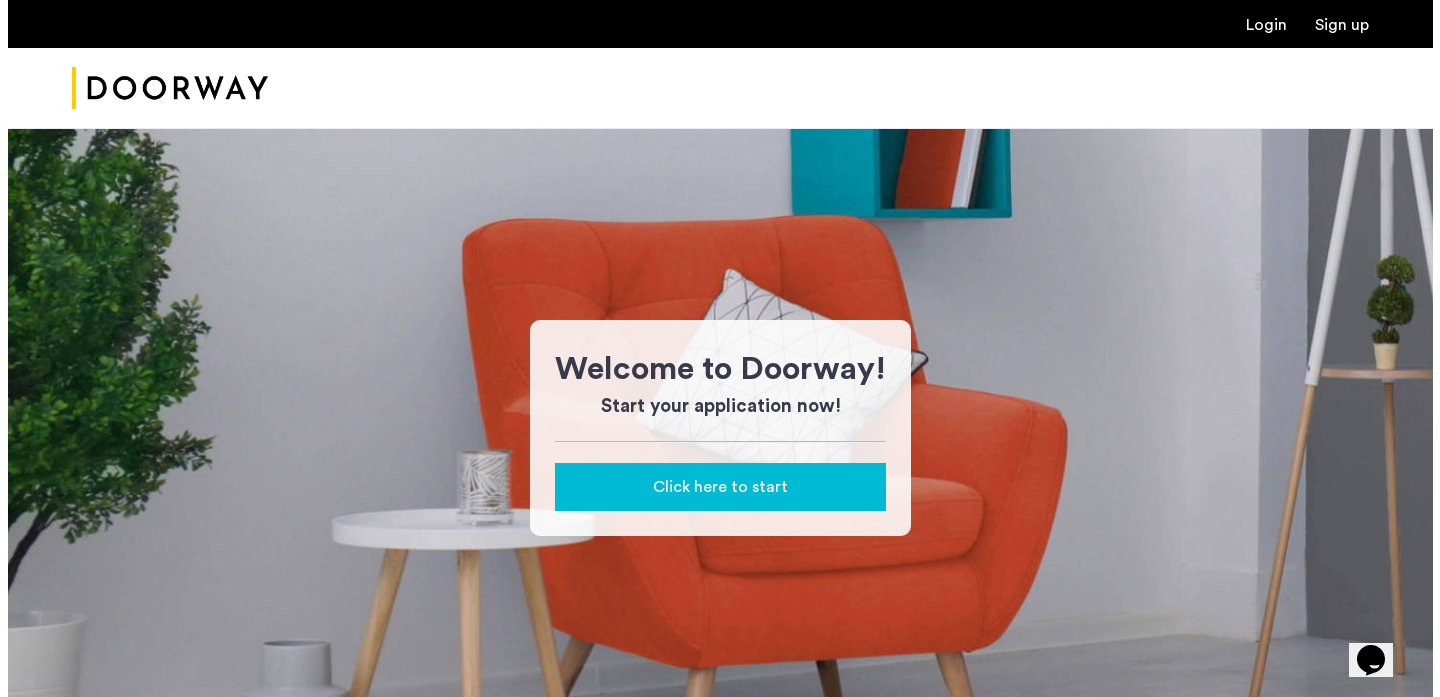 scroll, scrollTop: 0, scrollLeft: 0, axis: both 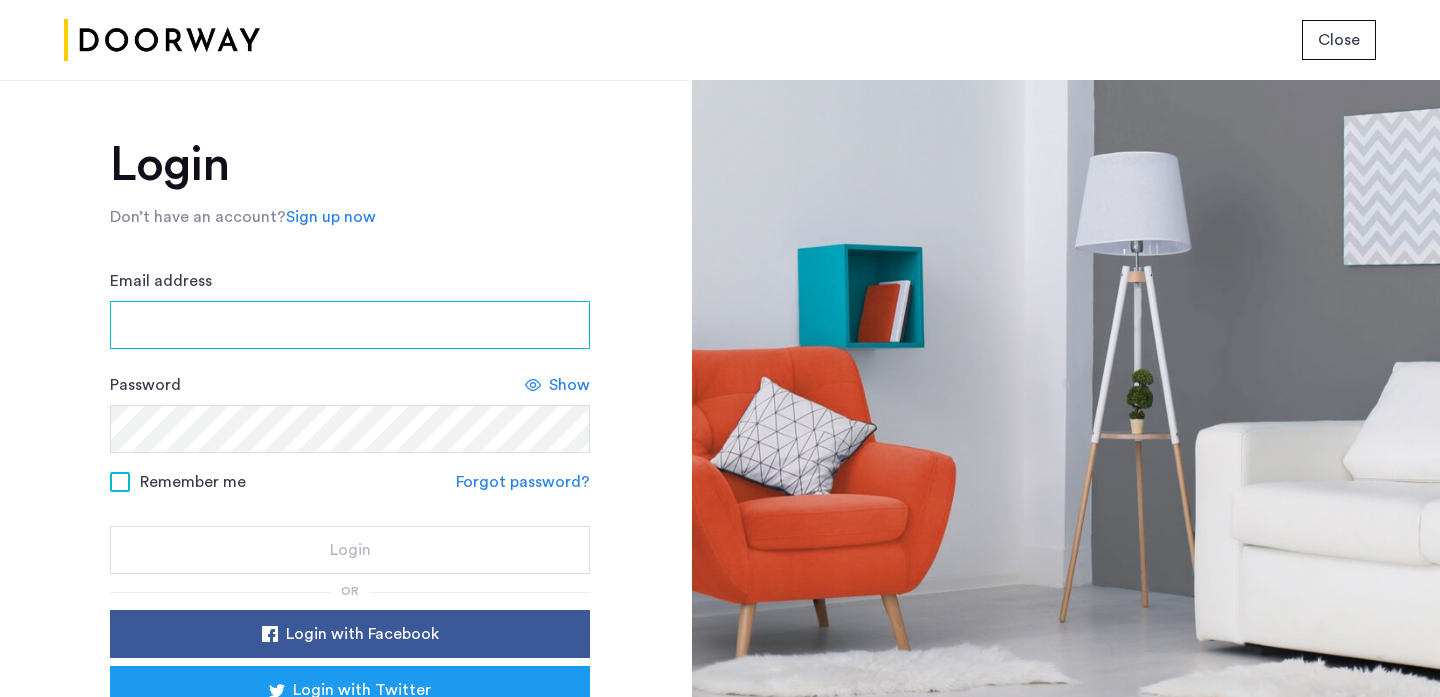 click on "Email address" at bounding box center (350, 325) 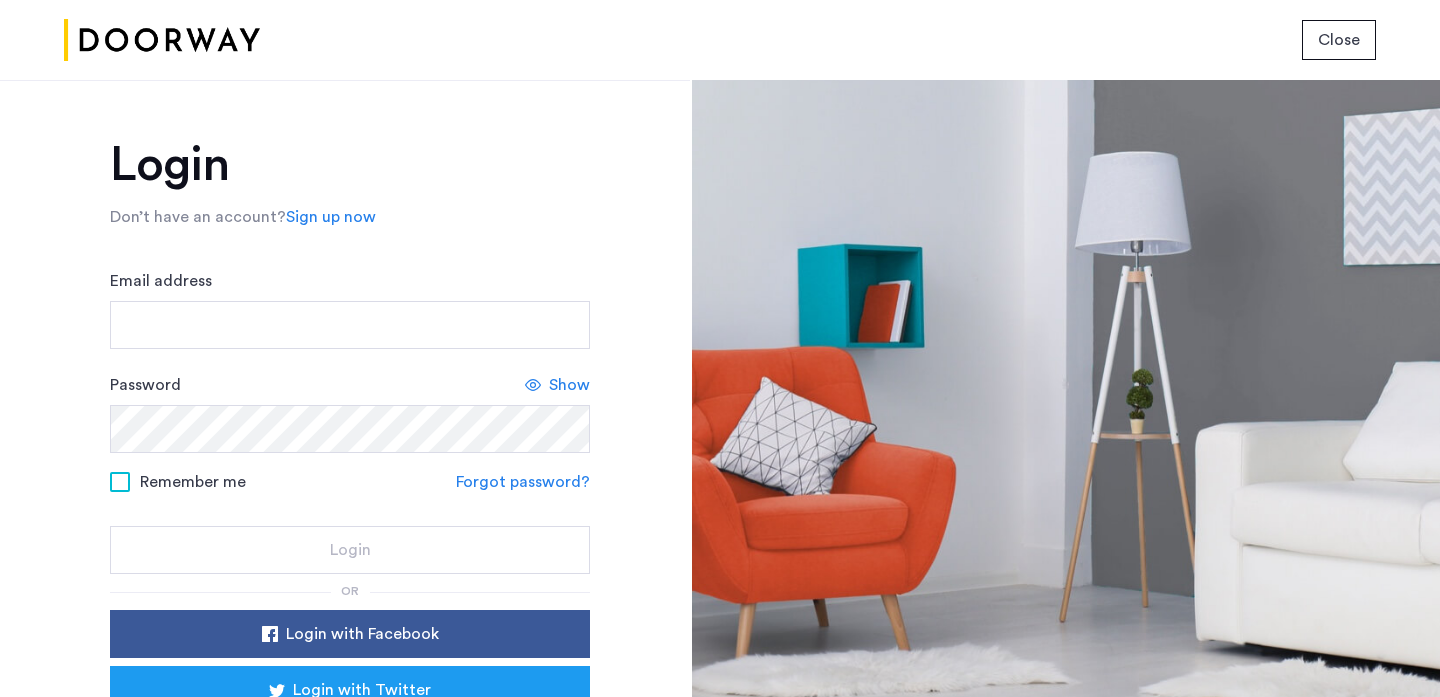 click on "Email address" at bounding box center (350, 325) 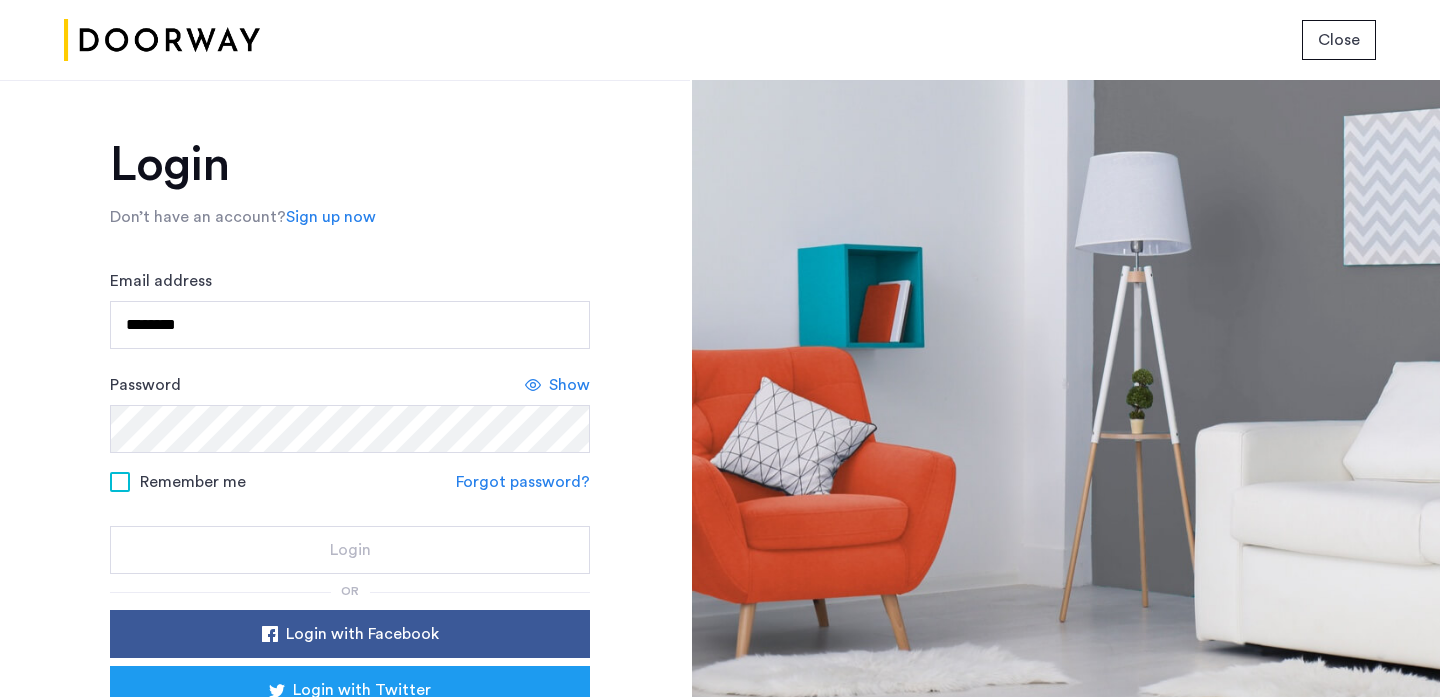type on "**********" 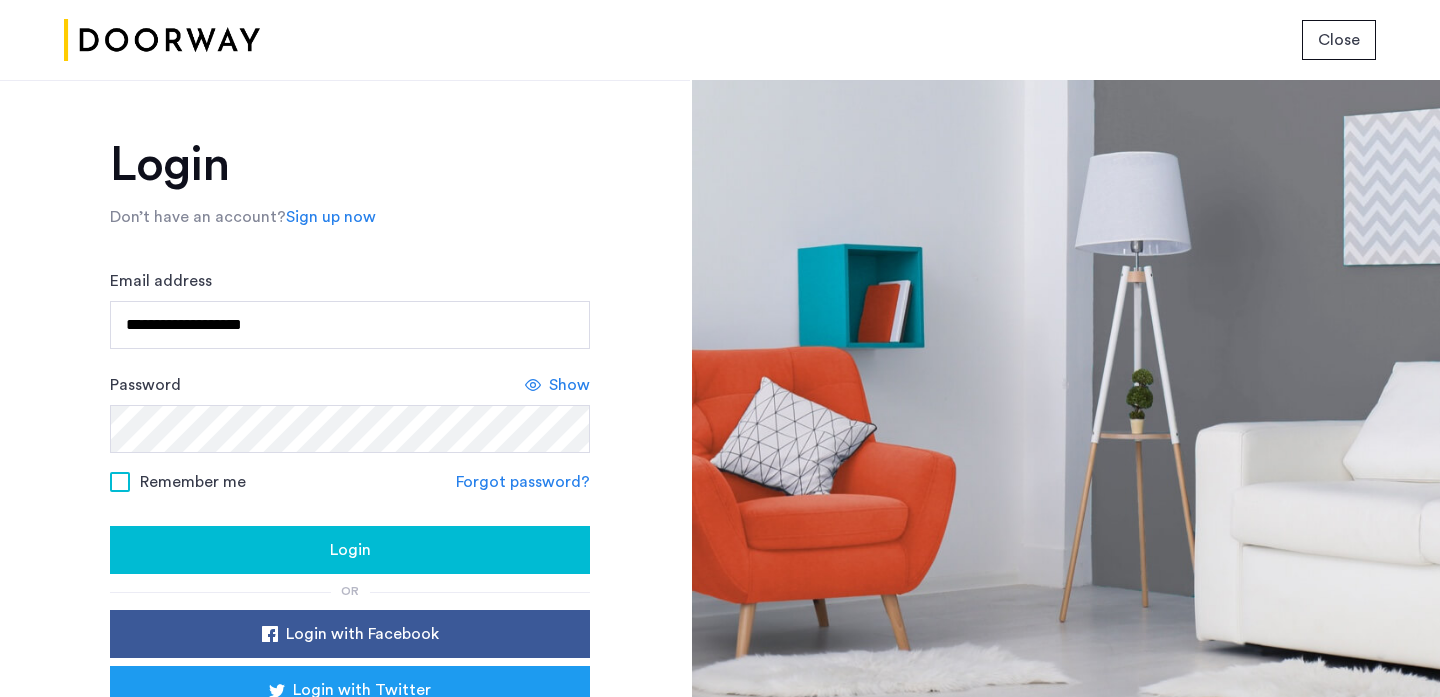 click on "Login" 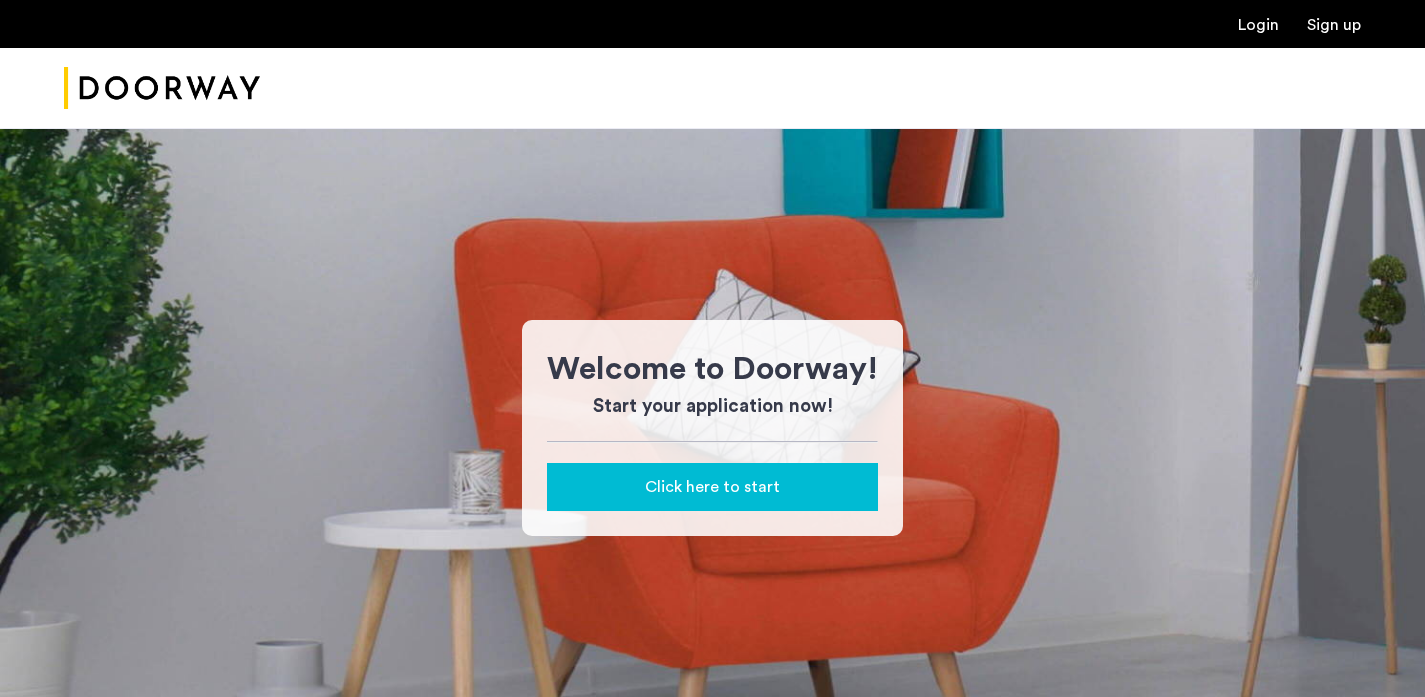 scroll, scrollTop: 0, scrollLeft: 0, axis: both 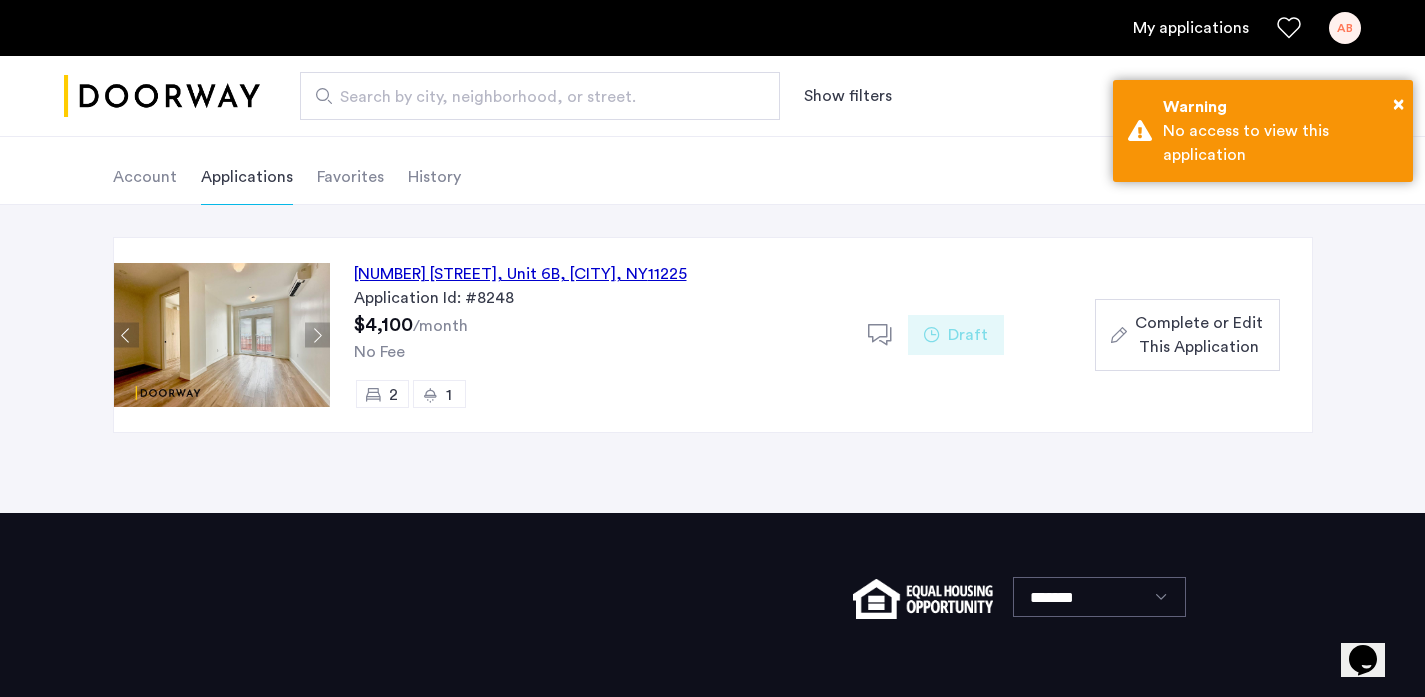 click on "[NUMBER] [STREET], Unit 6B, [CITY], [STATE] [ZIP]" 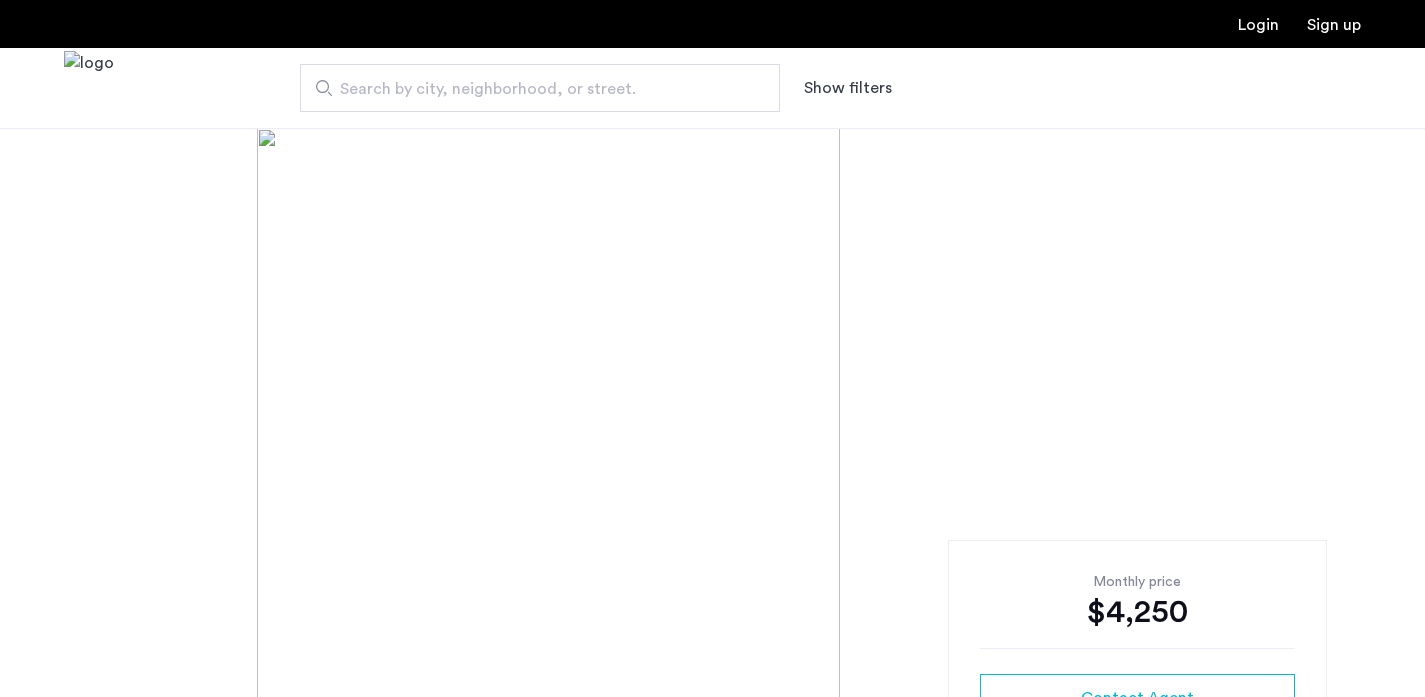 scroll, scrollTop: 0, scrollLeft: 0, axis: both 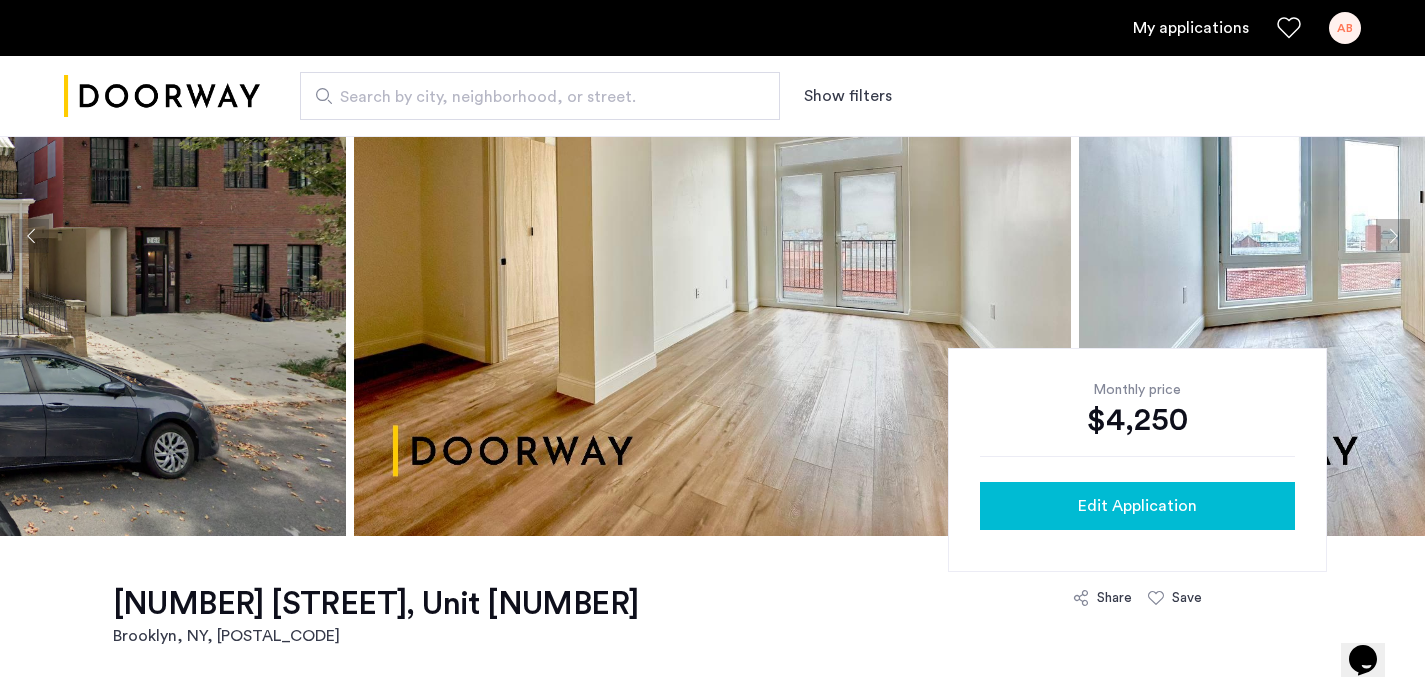 click on "Edit Application" 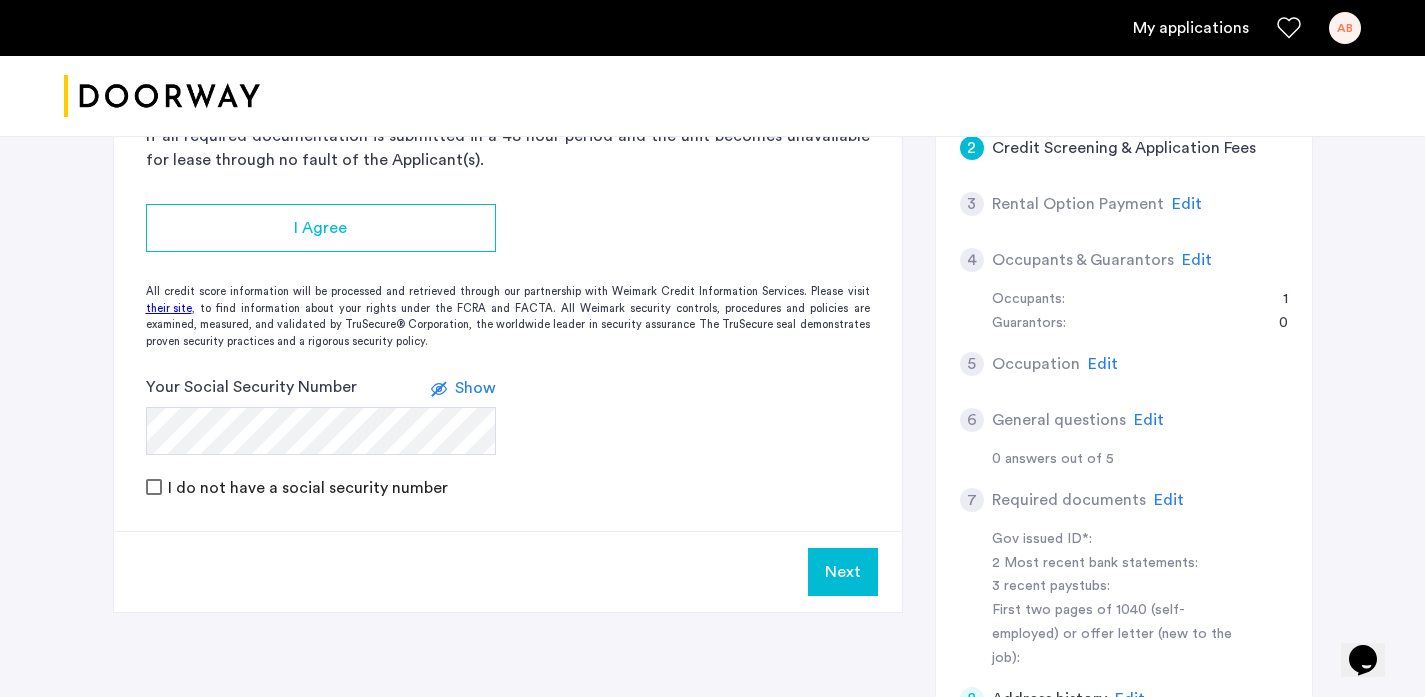 scroll, scrollTop: 436, scrollLeft: 0, axis: vertical 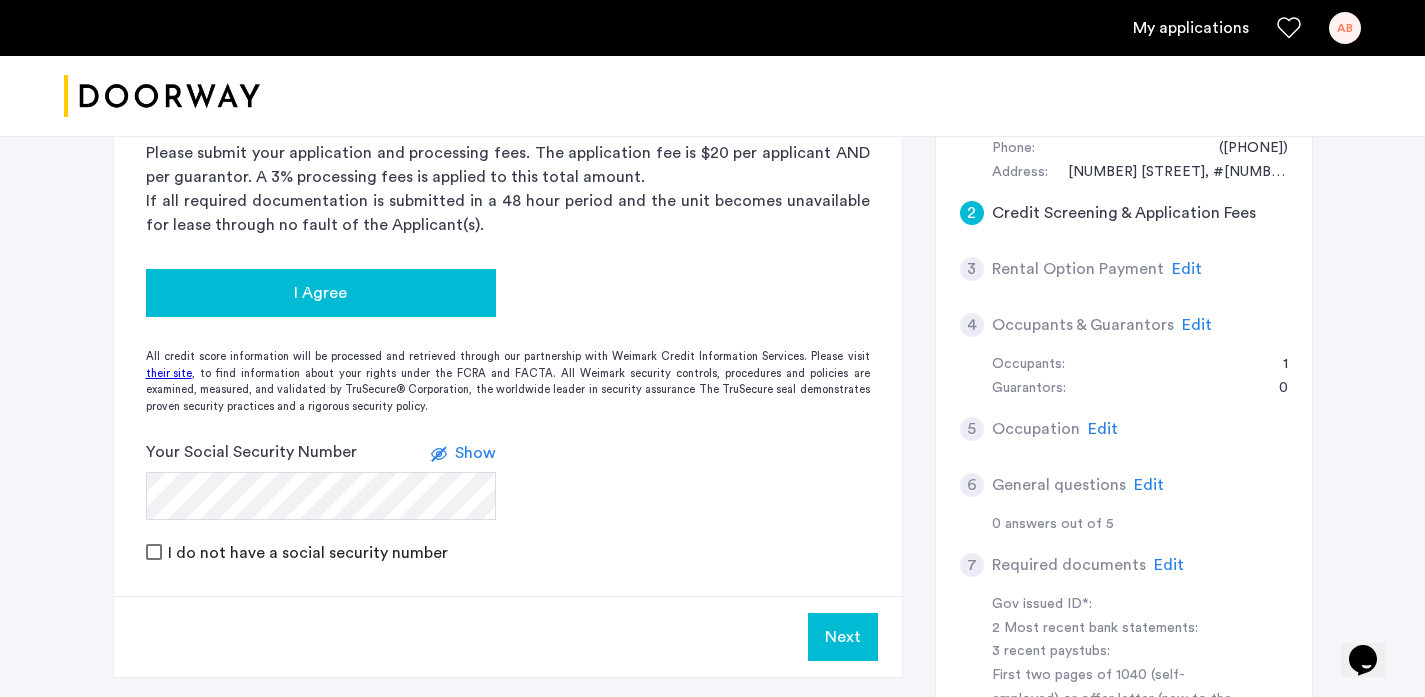 click on "I Agree" 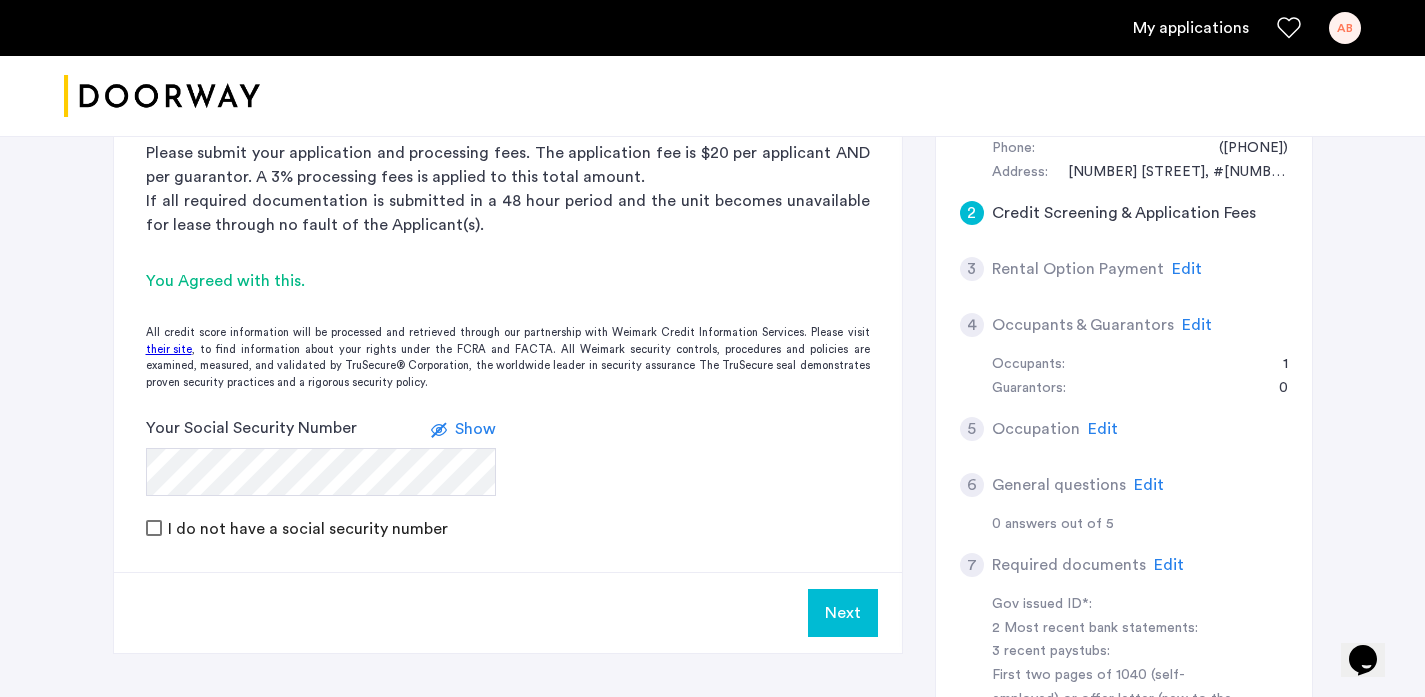 click on "Your Social Security Number Show" 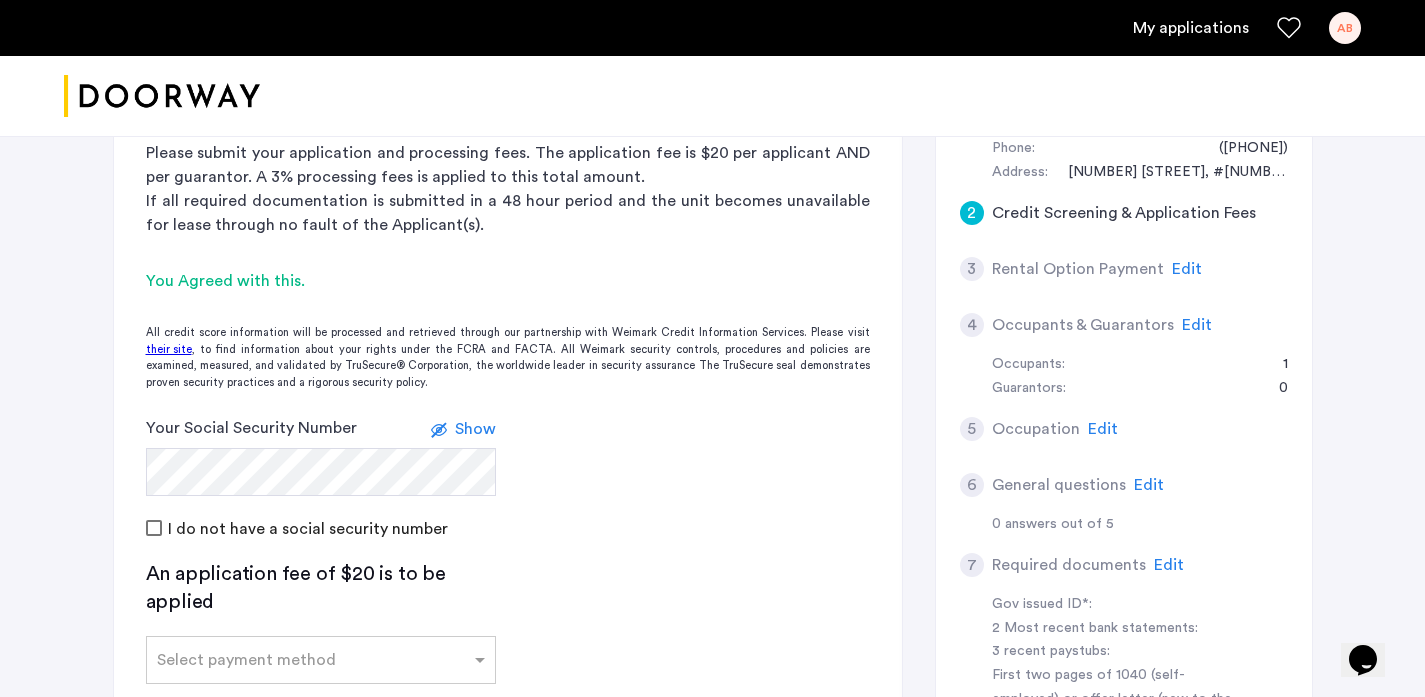 click on "268 Sullivan Place, Unit 6B, Brooklyn, NY 11225  | Application Id: #8248 $4100  /month Agent Select agent × Olurotimi (Timi)  Tijani First Name Olurotimi (Timi)  Last Name Tijani Email timi@doorway.nyc Phone number (717) 331-6217 2 Credit Screening & Application Fees Application Fees Please submit your application and processing fees. The application fee is $20 per applicant AND per guarantor. A 3% processing fees is applied to this total amount. If all required documentation is submitted in a 48 hour period and the unit becomes unavailable for lease through no fault of the Applicant(s).  You Agreed with this.  All credit score information will be processed and retrieved through our partnership with Weimark Credit Information Services. Please visit  their site Your Social Security Number Show I do not have a social security number An application fee of $20 is to be applied Select payment method Pay Application fee Next 1 Basic information Edit First name Alex Last name Brun Email address Phone number City" 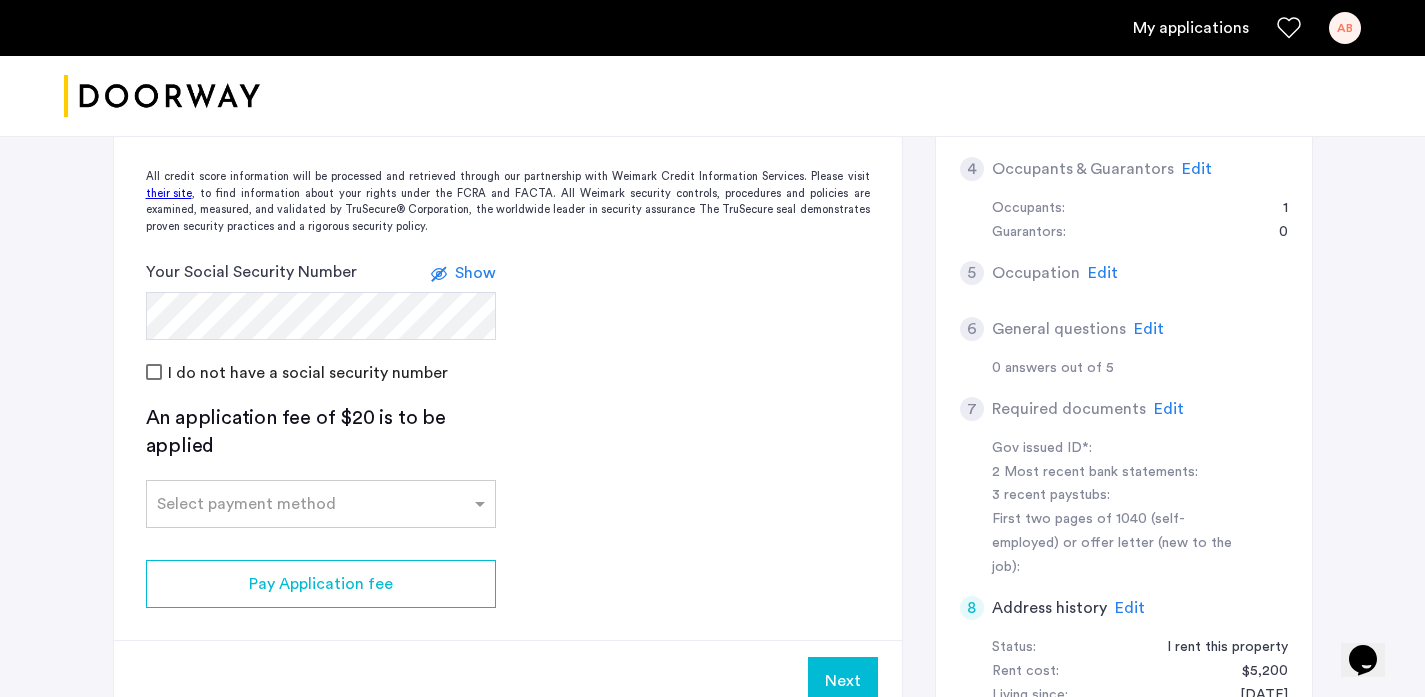 scroll, scrollTop: 639, scrollLeft: 0, axis: vertical 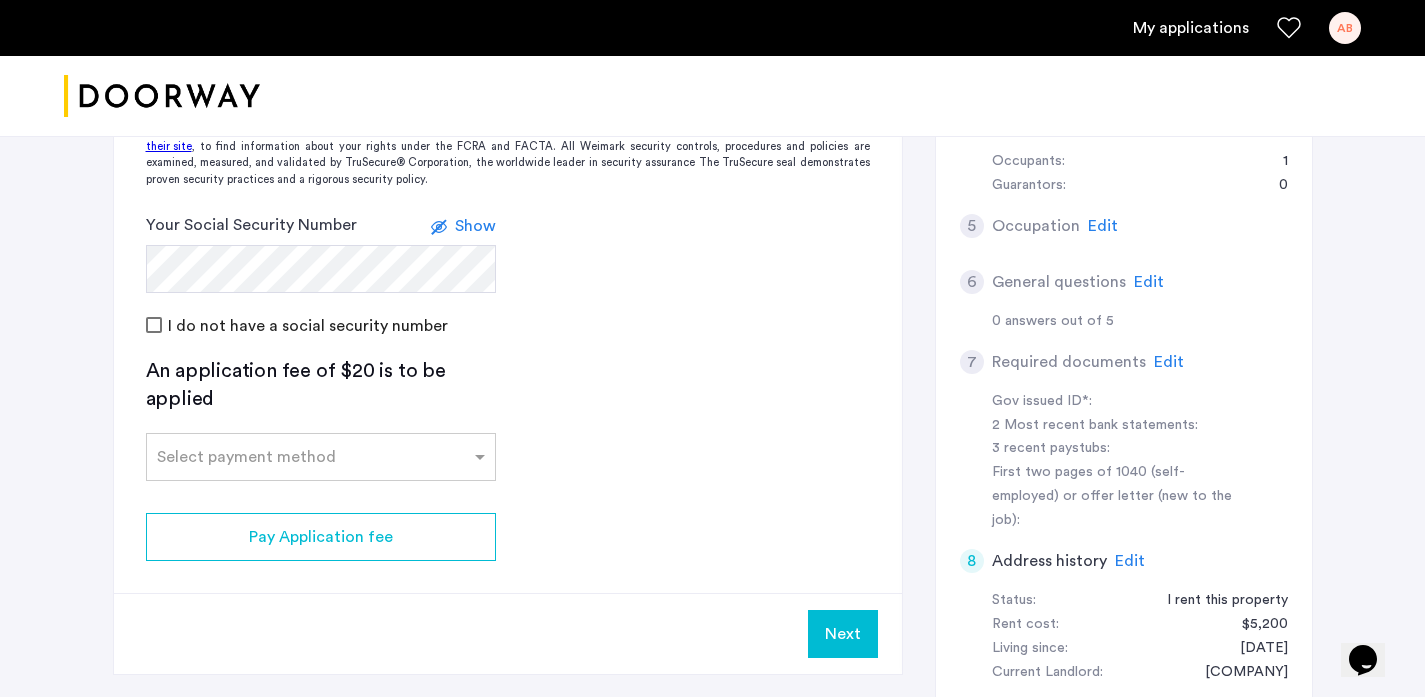 click on "2 Credit Screening & Application Fees Application Fees Please submit your application and processing fees. The application fee is $20 per applicant AND per guarantor. A 3% processing fees is applied to this total amount. If all required documentation is submitted in a 48 hour period and the unit becomes unavailable for lease through no fault of the Applicant(s).  You Agreed with this.  All credit score information will be processed and retrieved through our partnership with Weimark Credit Information Services. Please visit  their site , to find information about your rights under the FCRA and FACTA. All Weimark security controls, procedures and policies are examined, measured, and validated by TruSecure® Corporation, the worldwide leader in security assurance The TruSecure seal demonstrates proven security practices and a rigorous security policy. Your Social Security Number Show I do not have a social security number An application fee of $20 is to be applied Select payment method Pay Application fee Next" 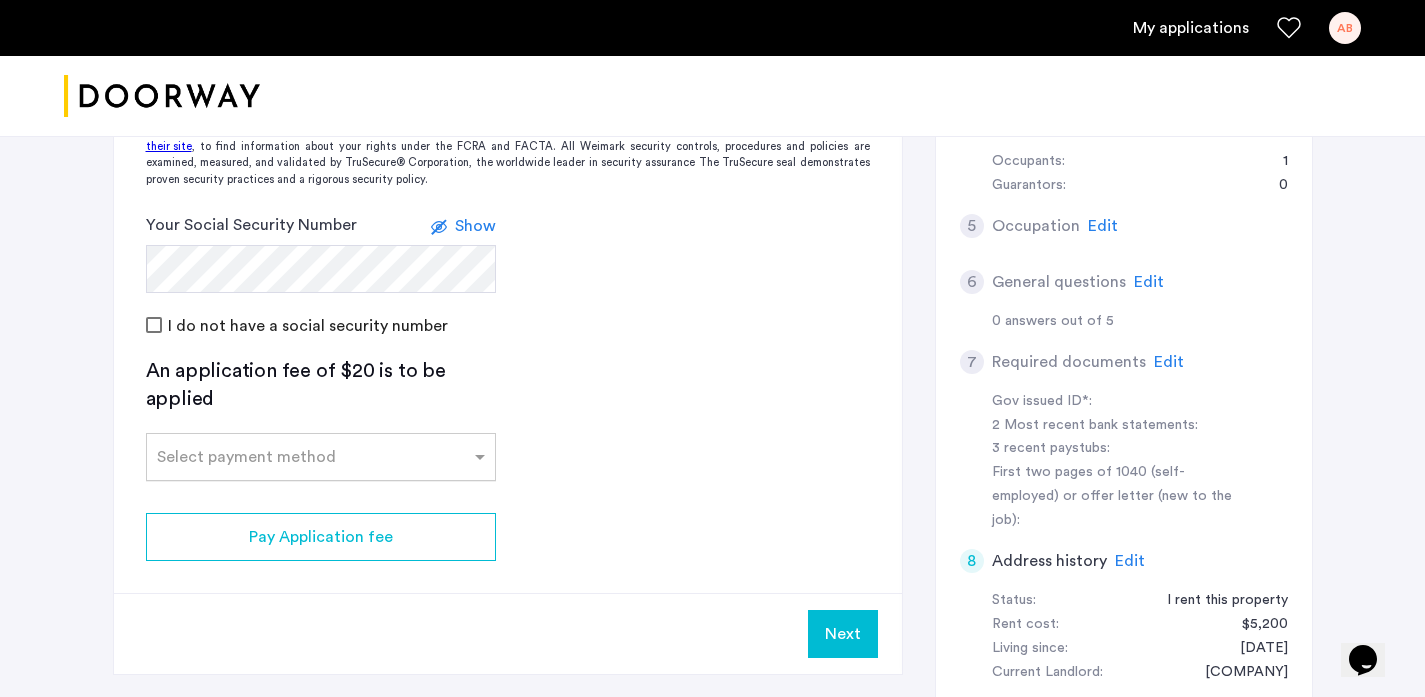 click on "Select payment method" 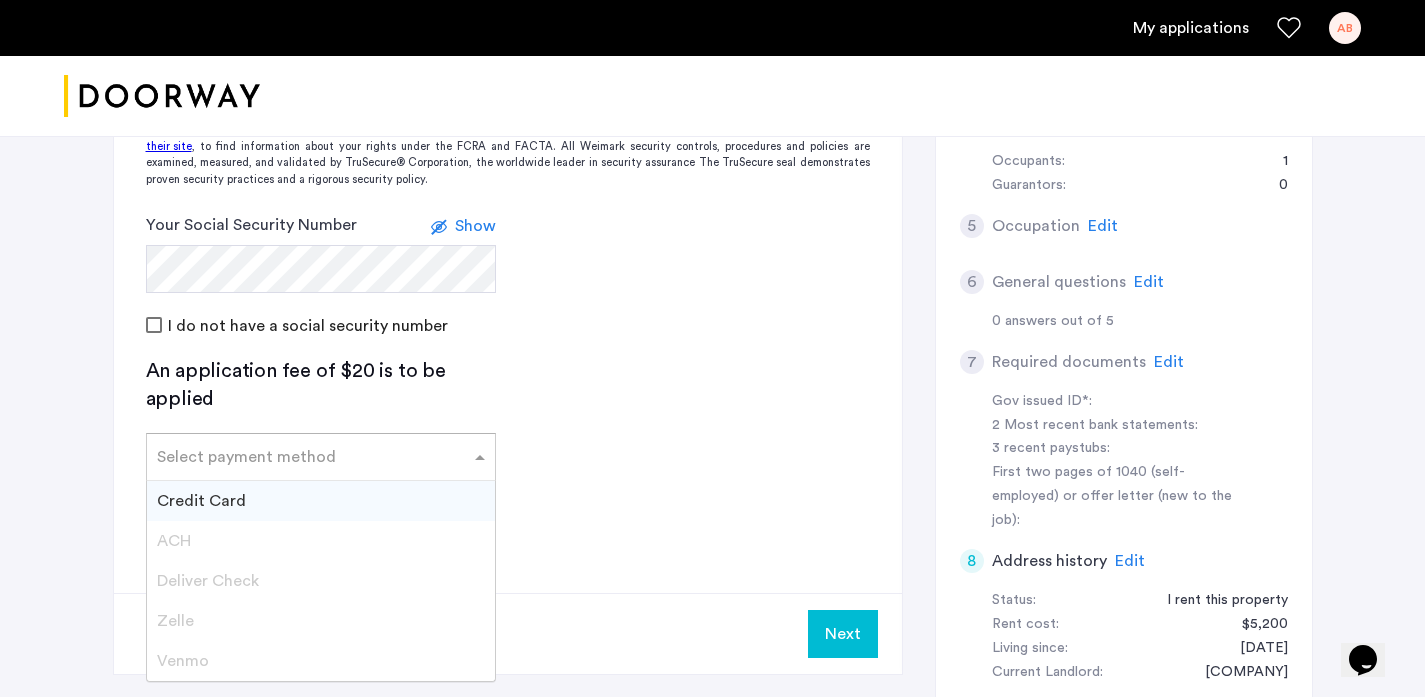 click on "Credit Card" at bounding box center (201, 501) 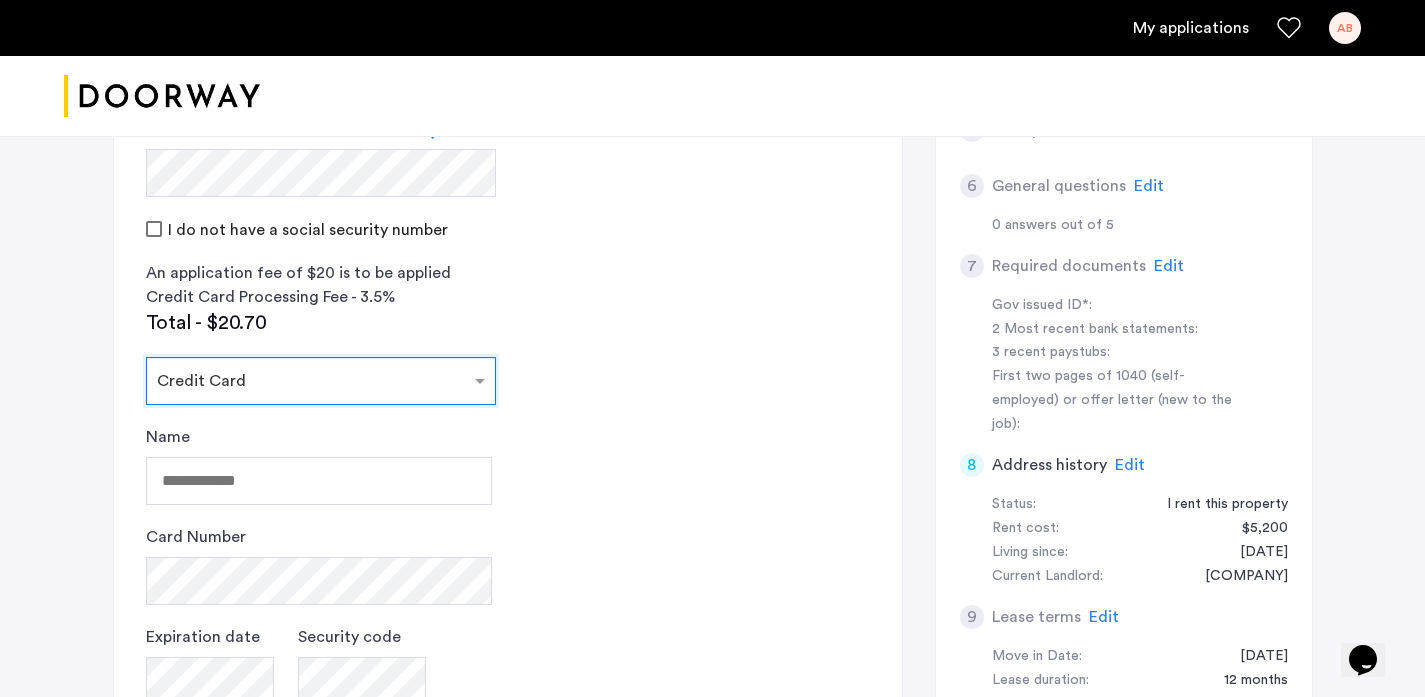 scroll, scrollTop: 763, scrollLeft: 0, axis: vertical 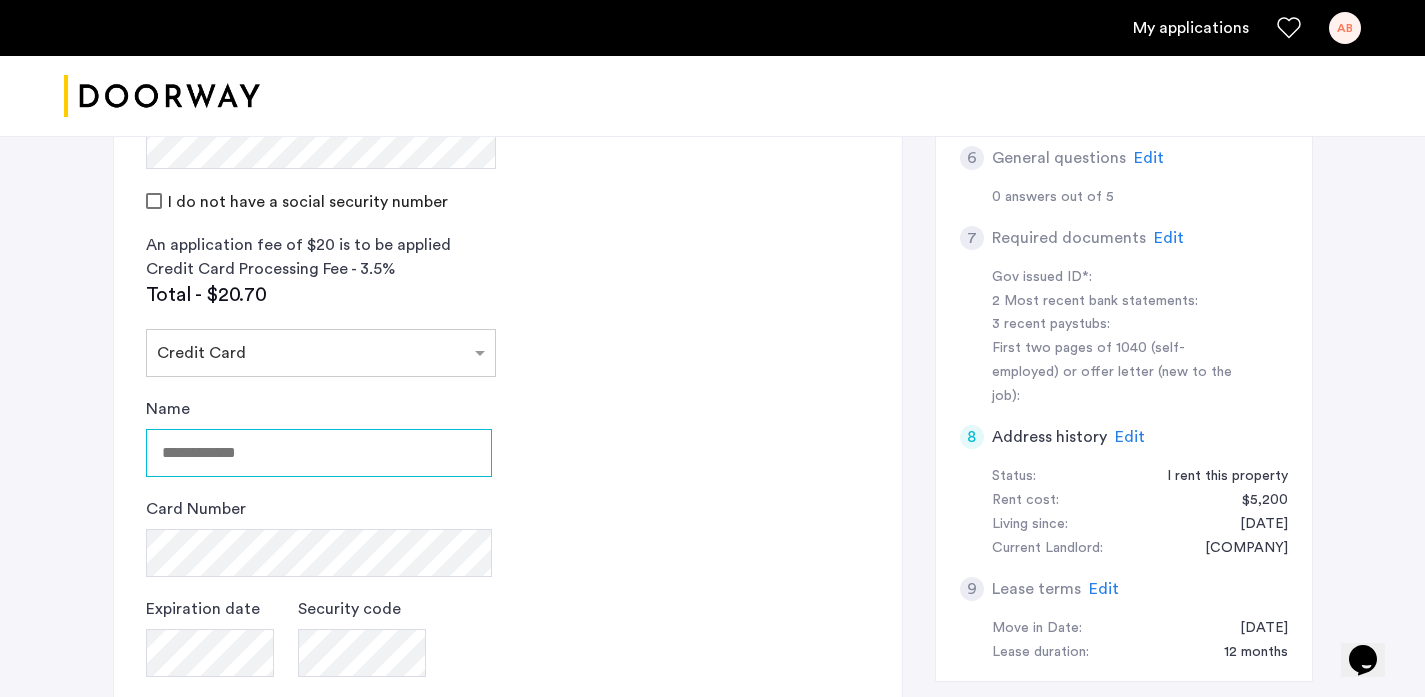 click on "Name" at bounding box center [319, 453] 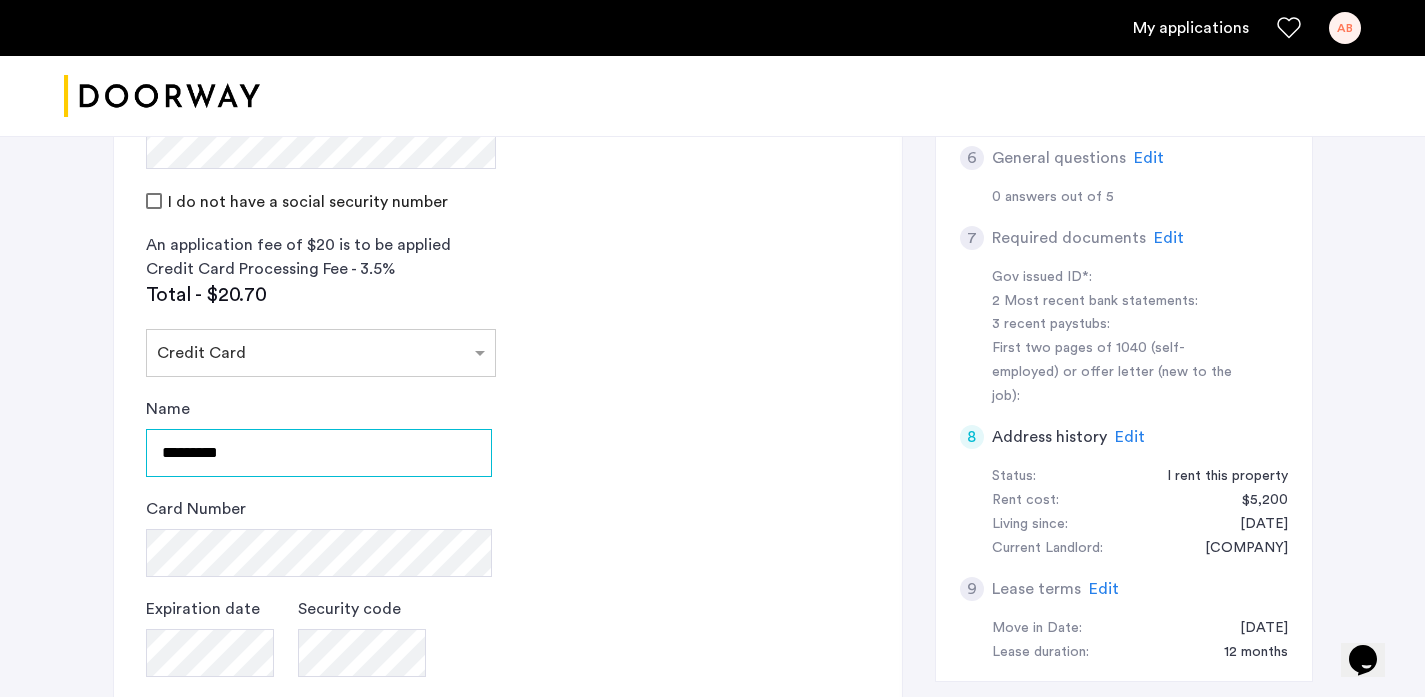 type on "*********" 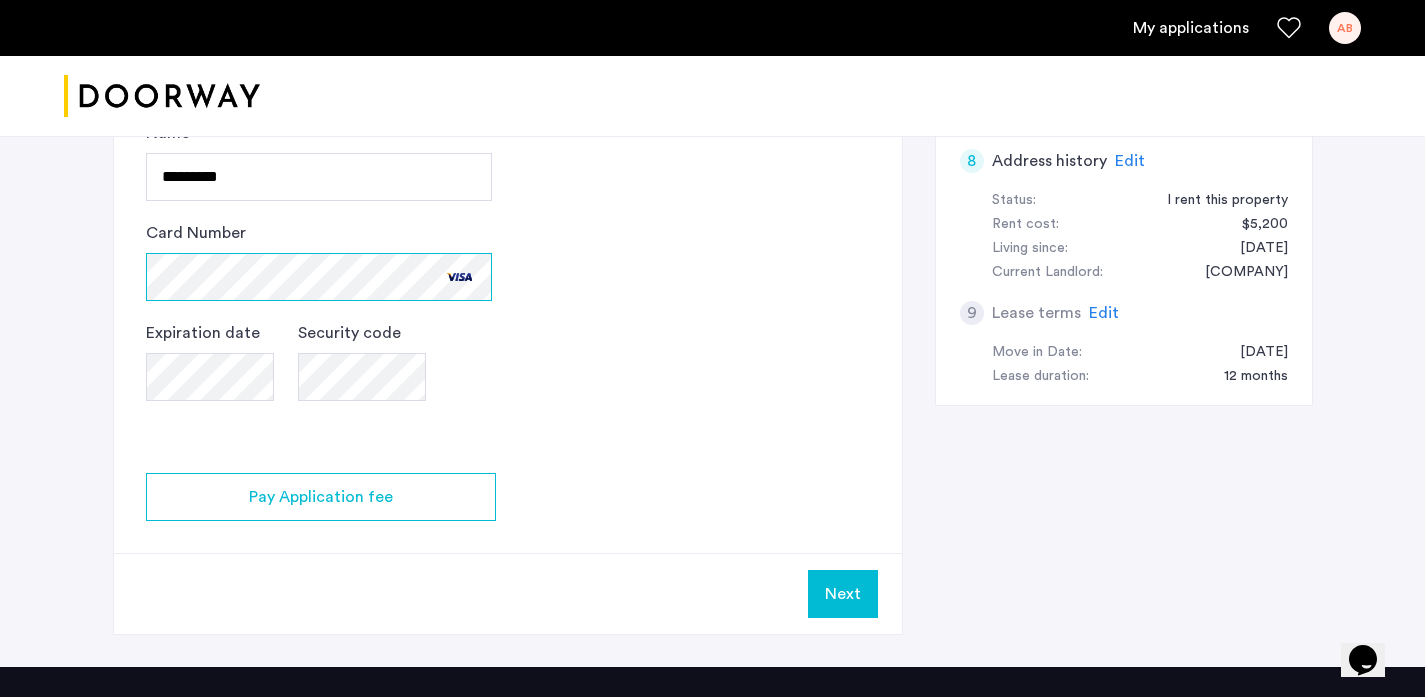 scroll, scrollTop: 1042, scrollLeft: 0, axis: vertical 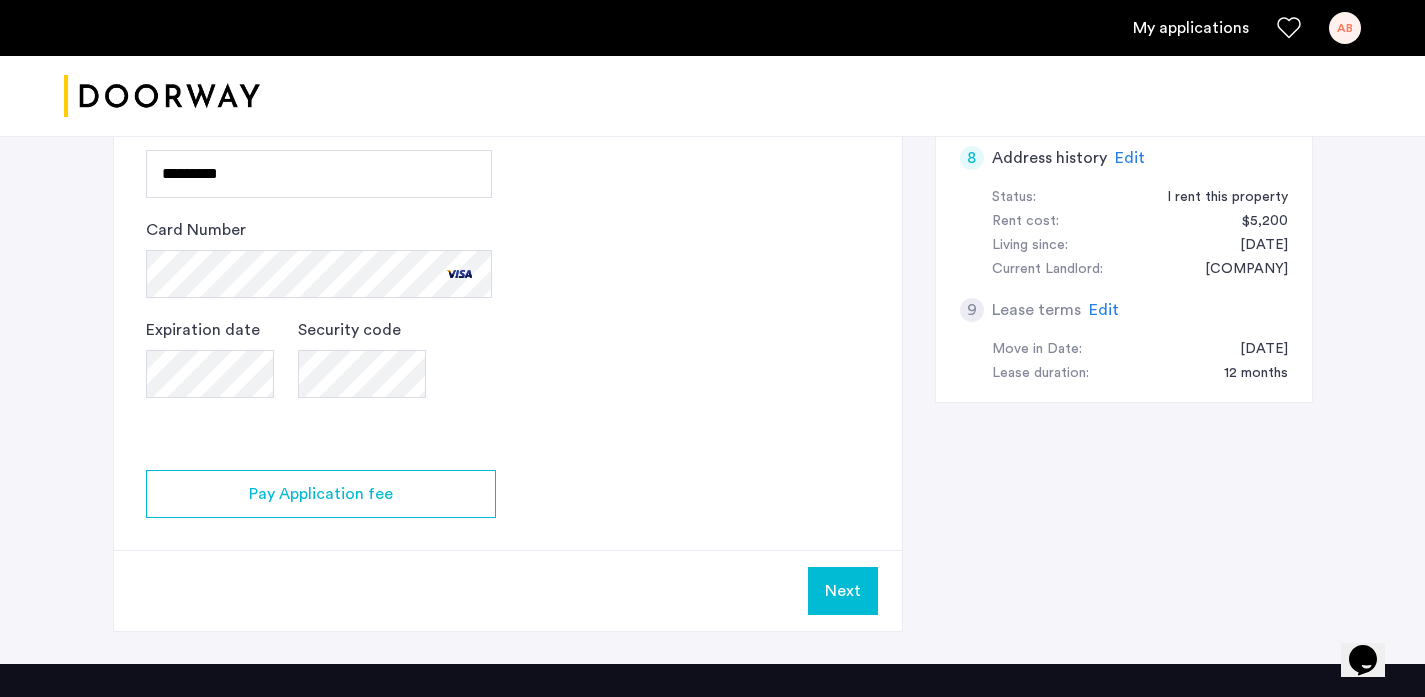 click on "Next" at bounding box center (843, 591) 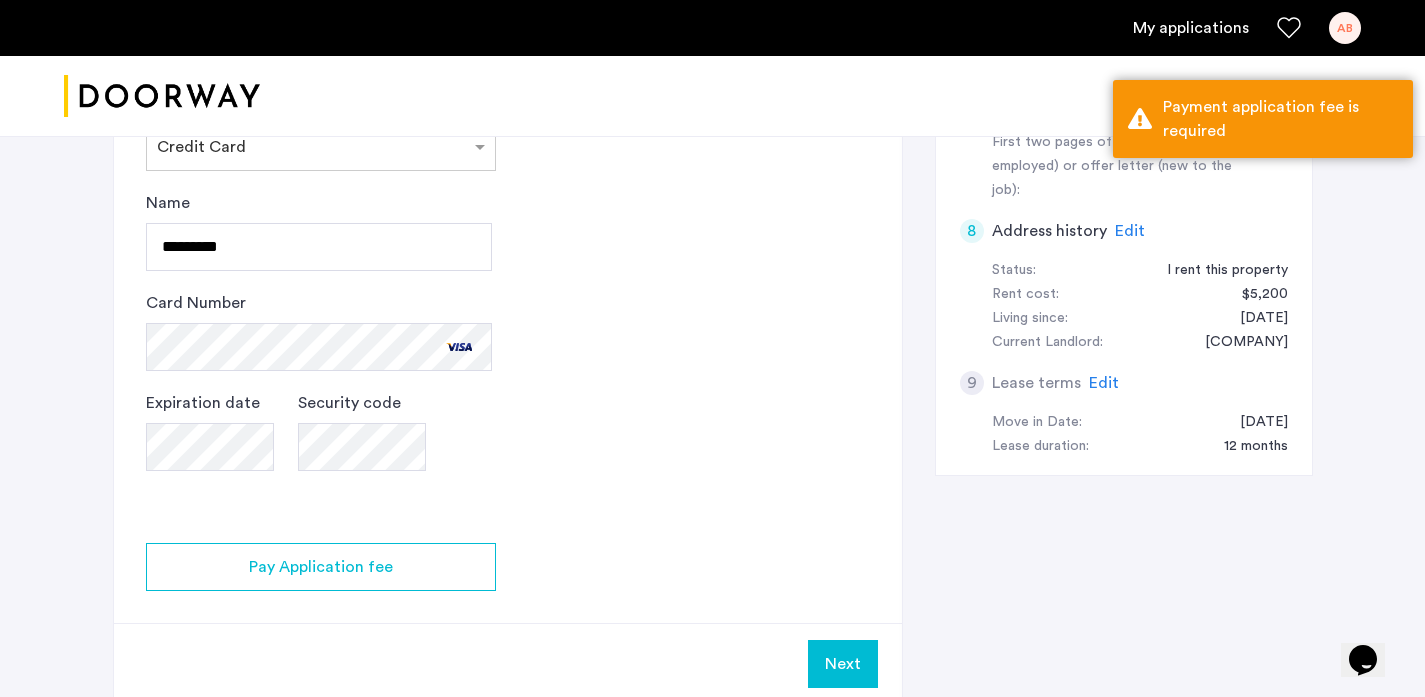scroll, scrollTop: 964, scrollLeft: 0, axis: vertical 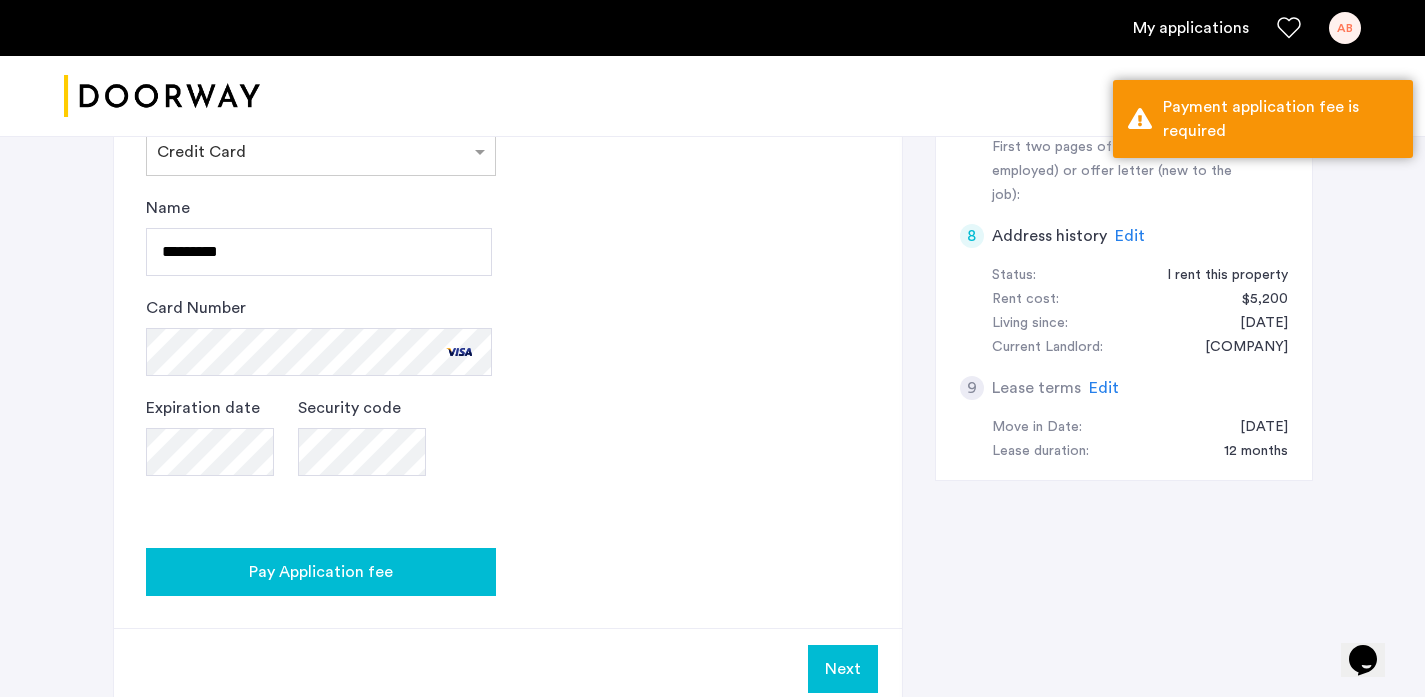 click on "Pay Application fee" 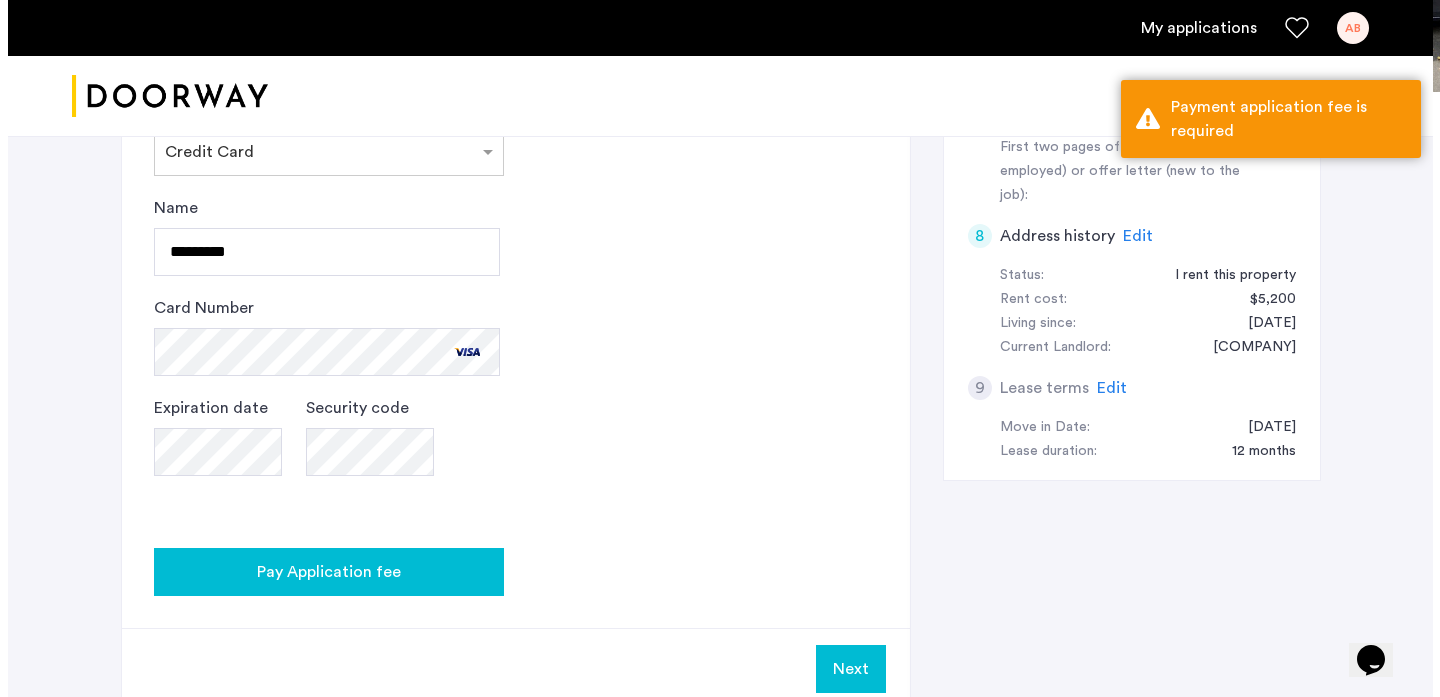 scroll, scrollTop: 0, scrollLeft: 0, axis: both 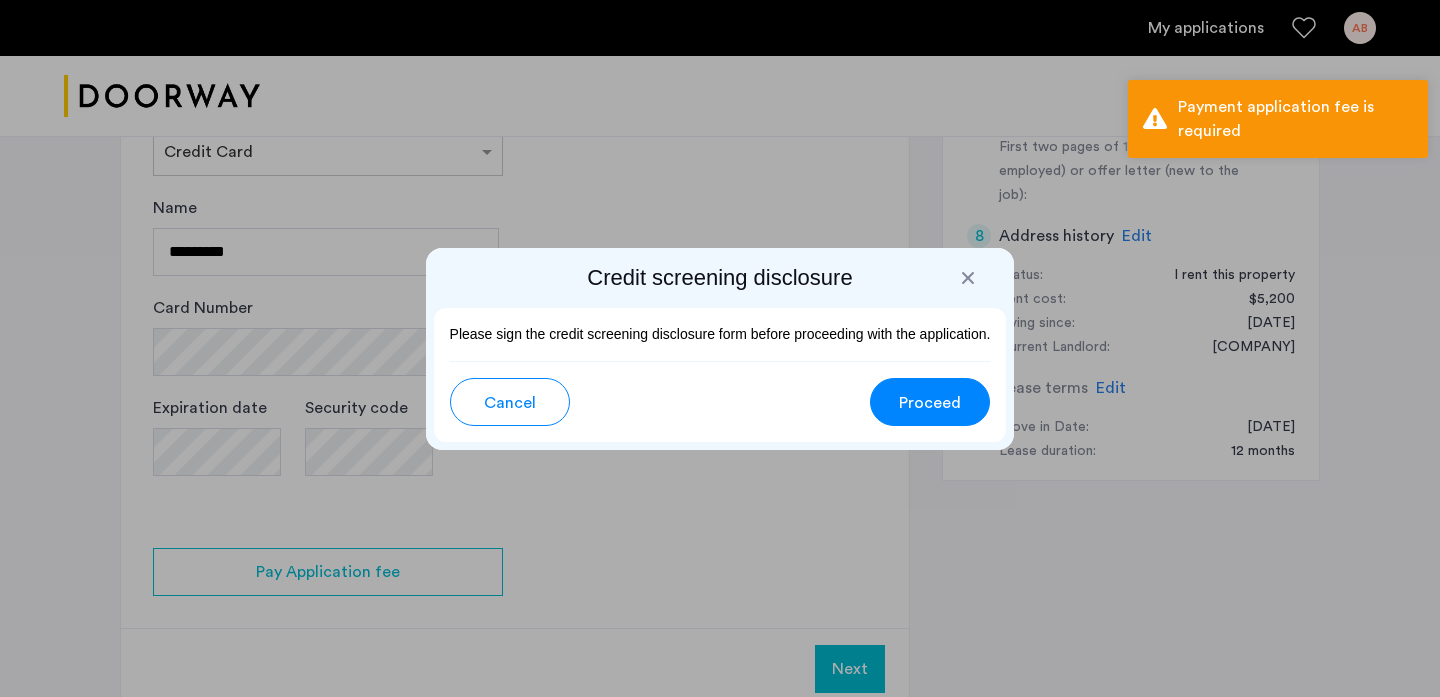 click on "Proceed" at bounding box center (930, 403) 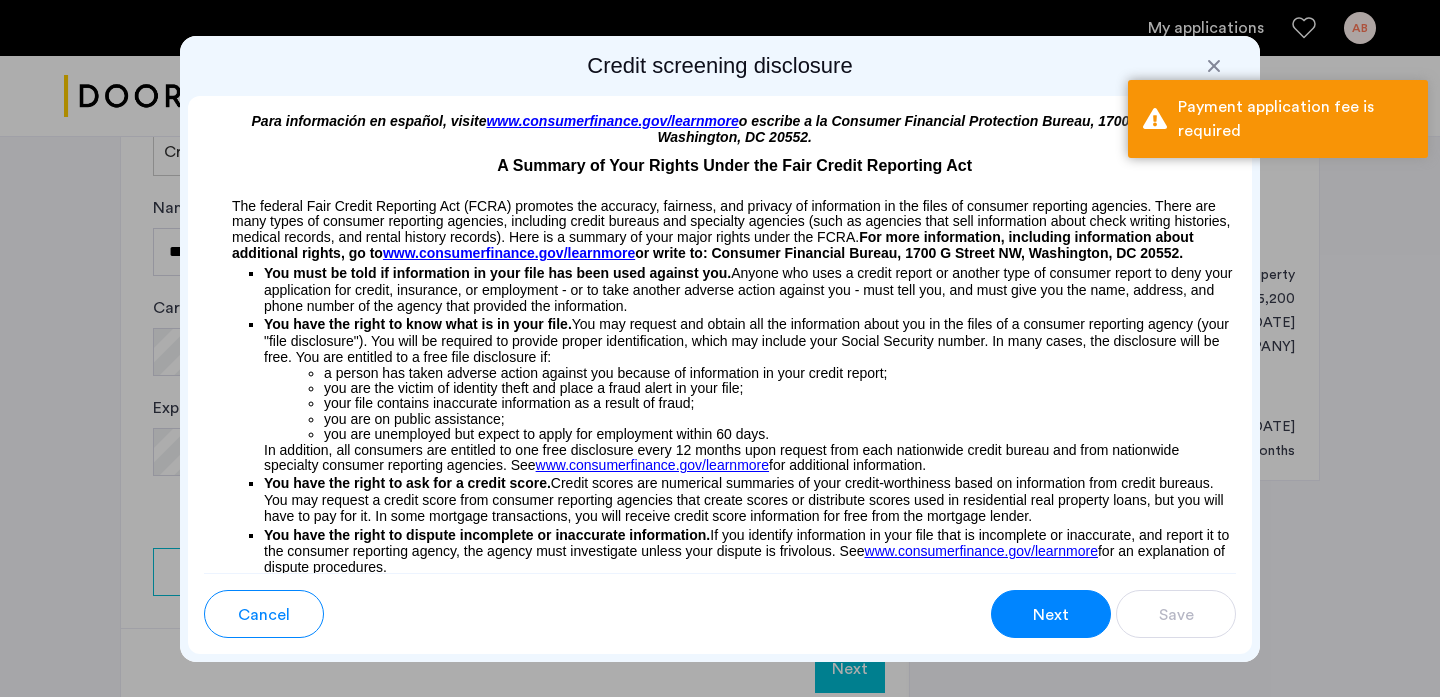 click on "Next" at bounding box center (1051, 615) 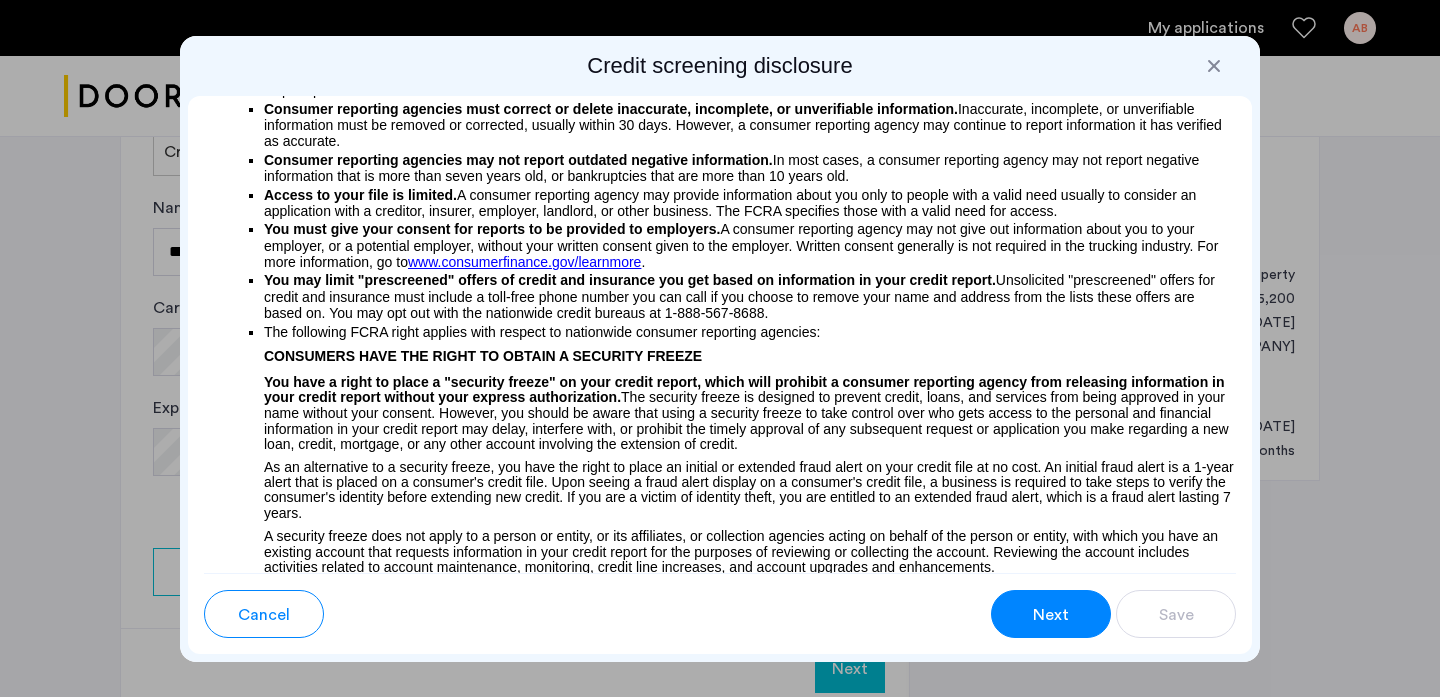 click on "Next" at bounding box center [1051, 614] 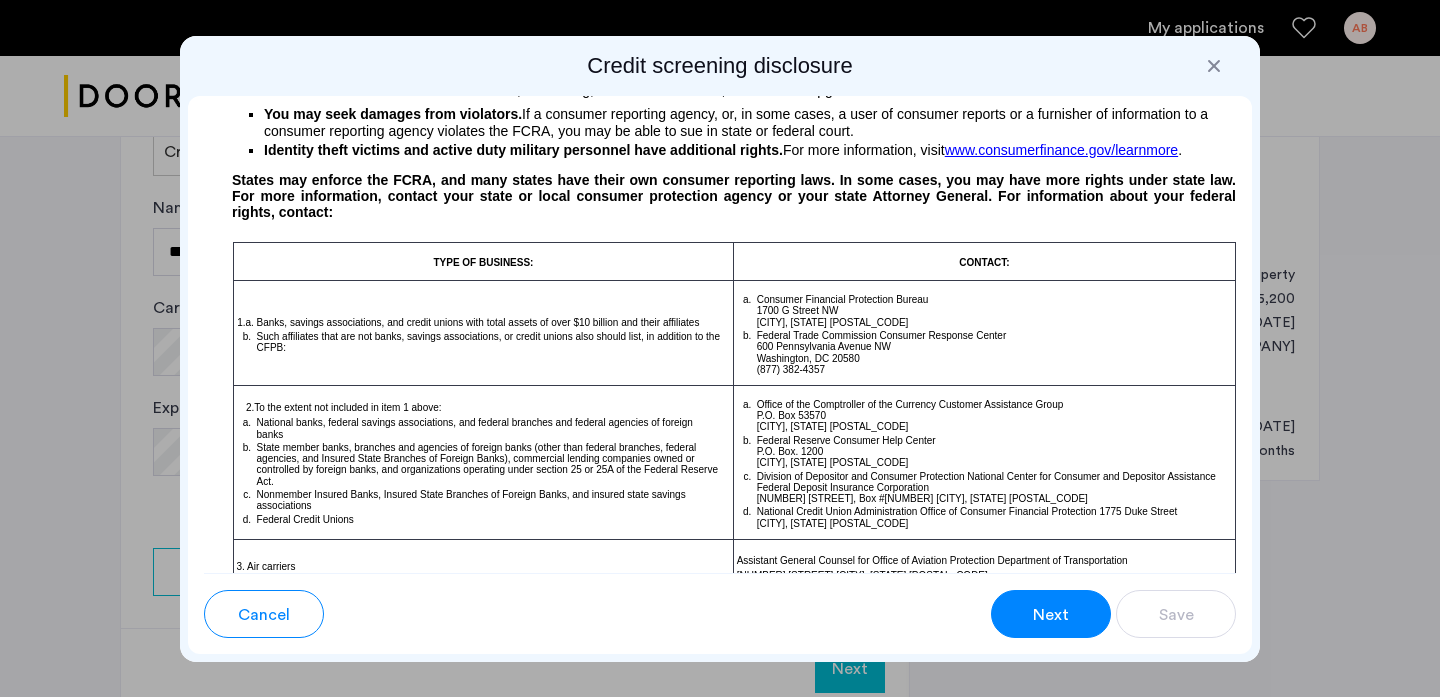 click on "Next" at bounding box center (1051, 614) 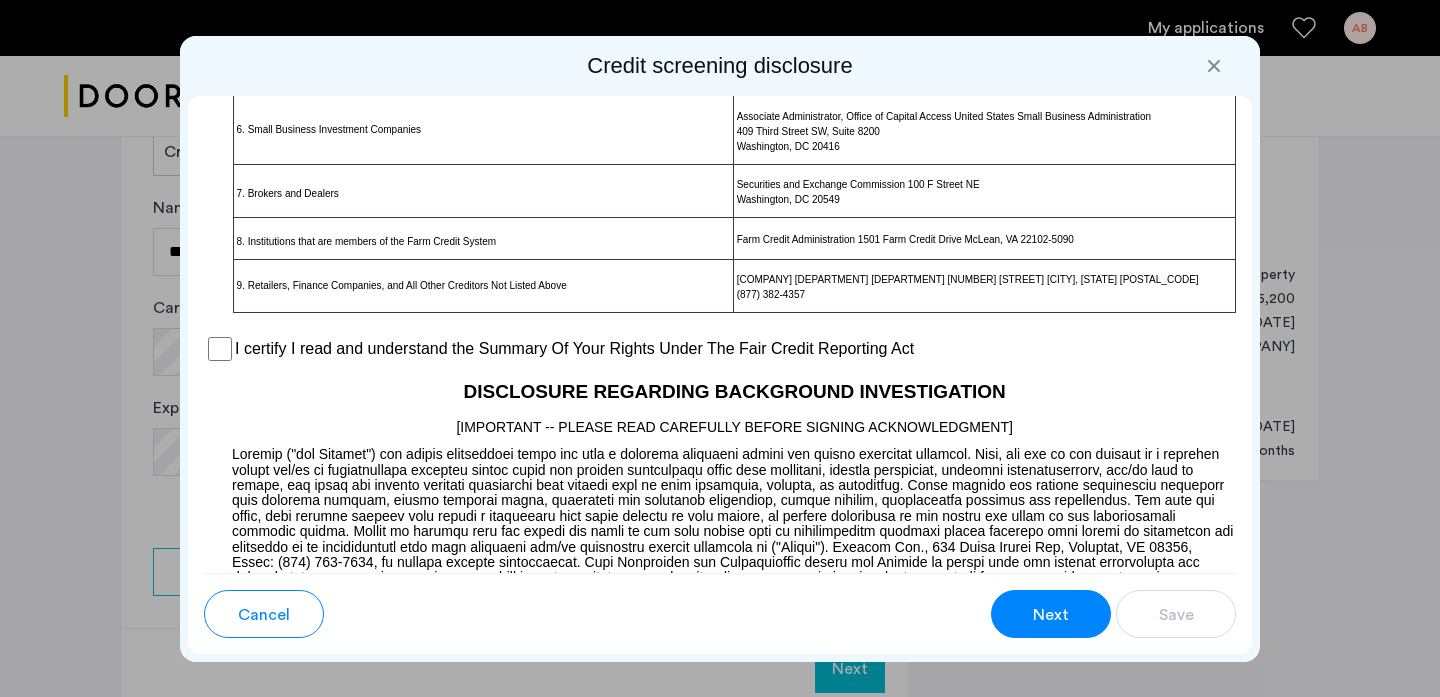 click on "Next" at bounding box center (1051, 614) 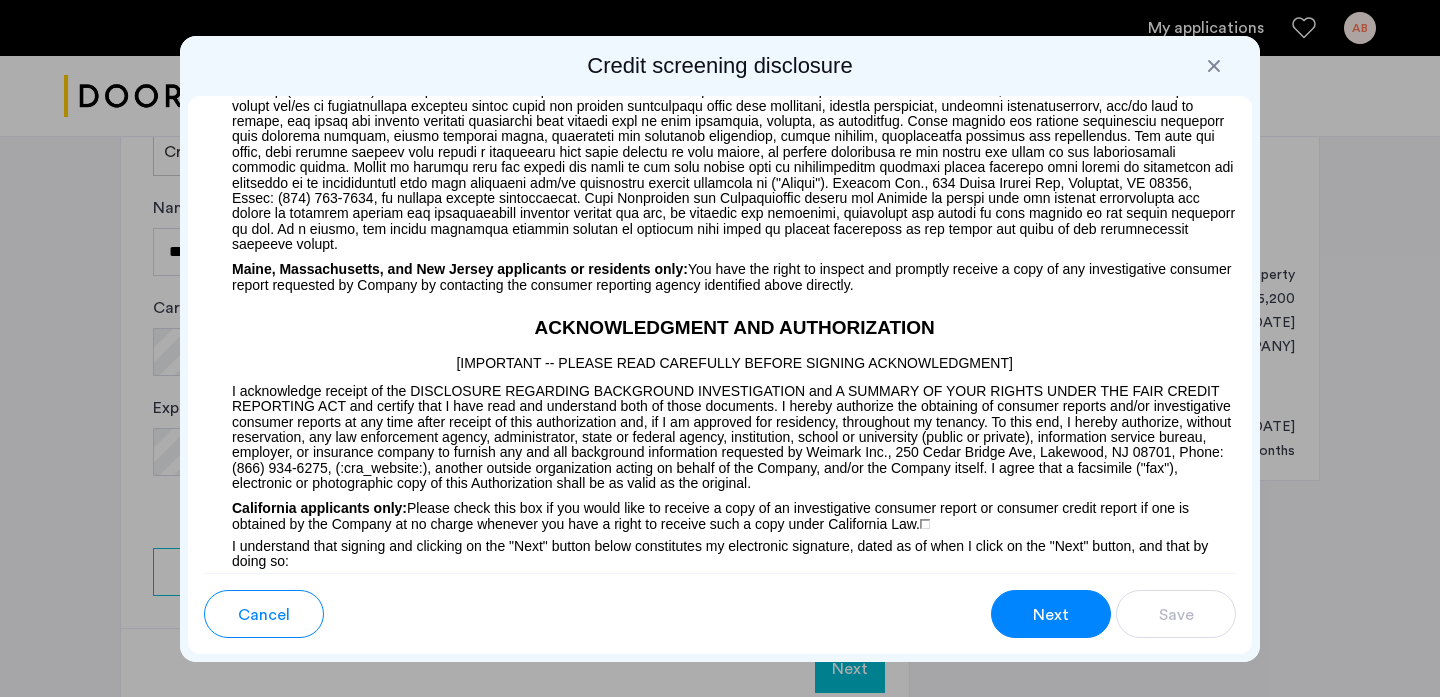 click on "Next" at bounding box center [1051, 614] 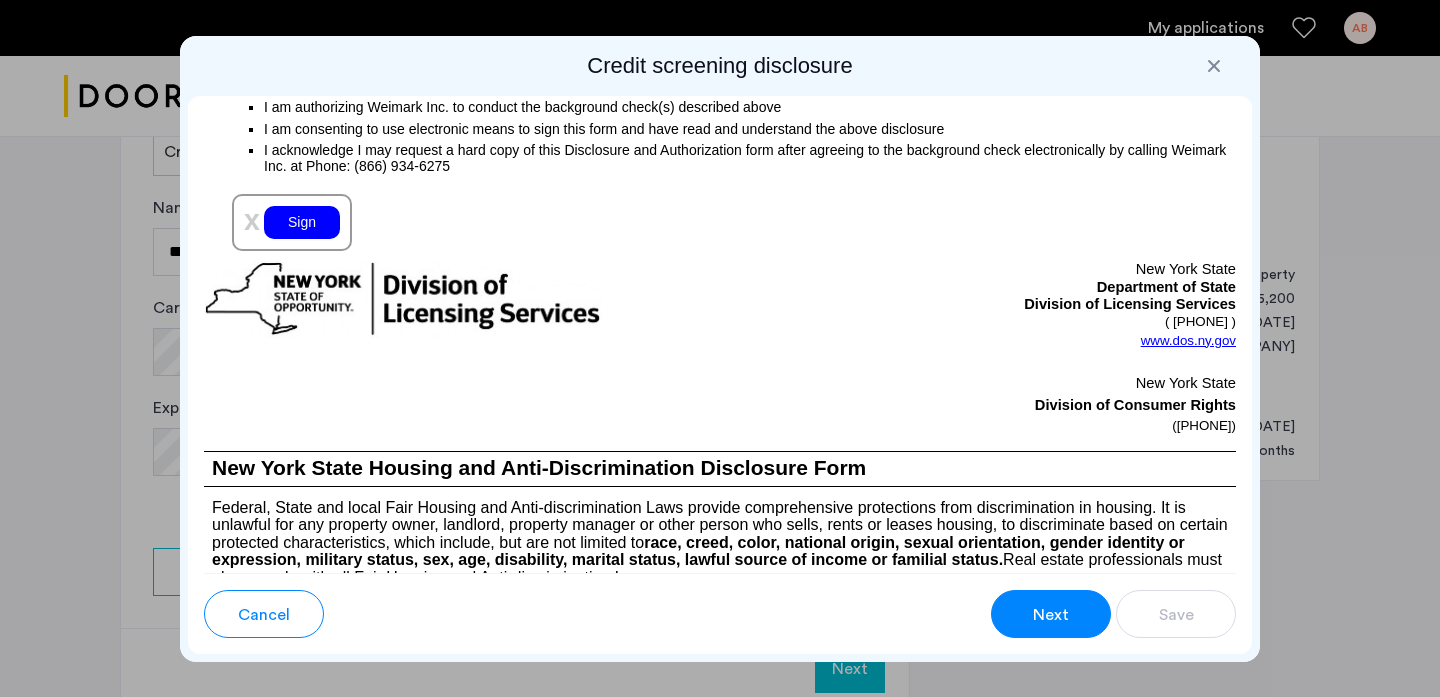 click on "Next" at bounding box center [1051, 614] 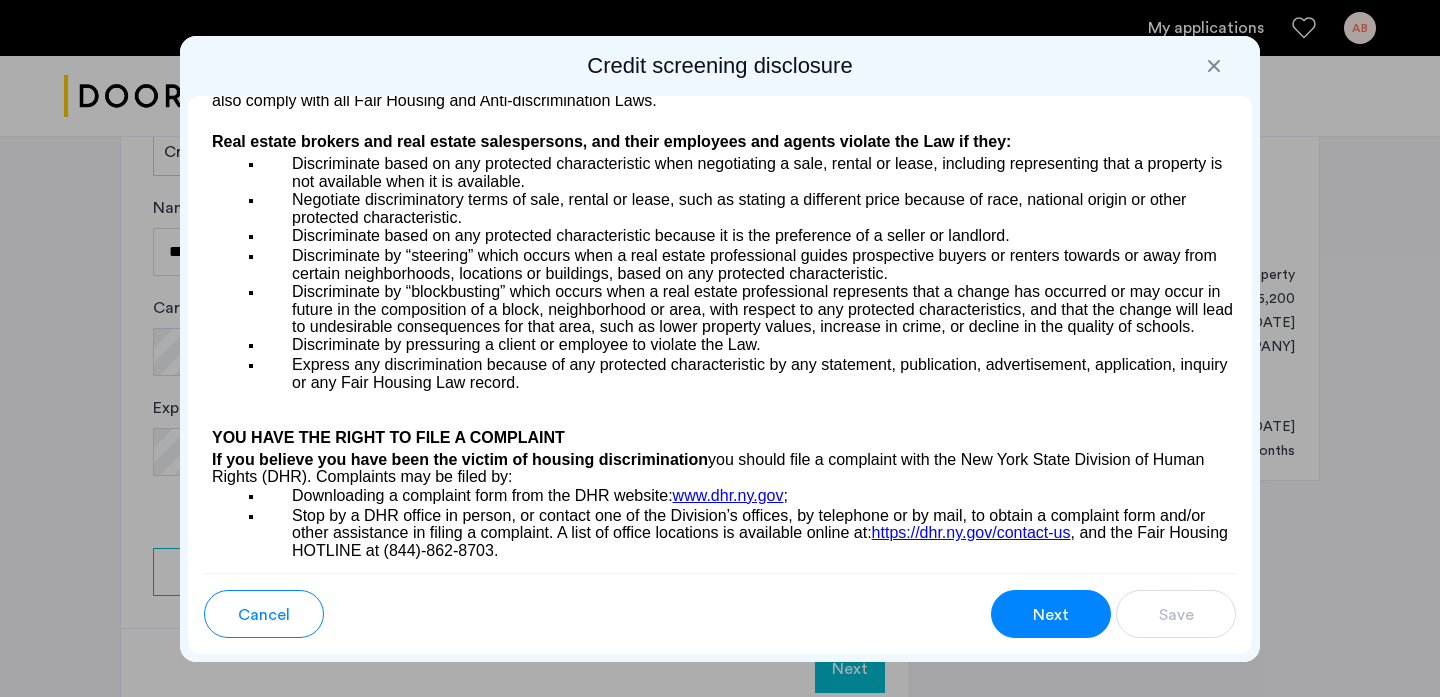 click on "Next" at bounding box center [1051, 614] 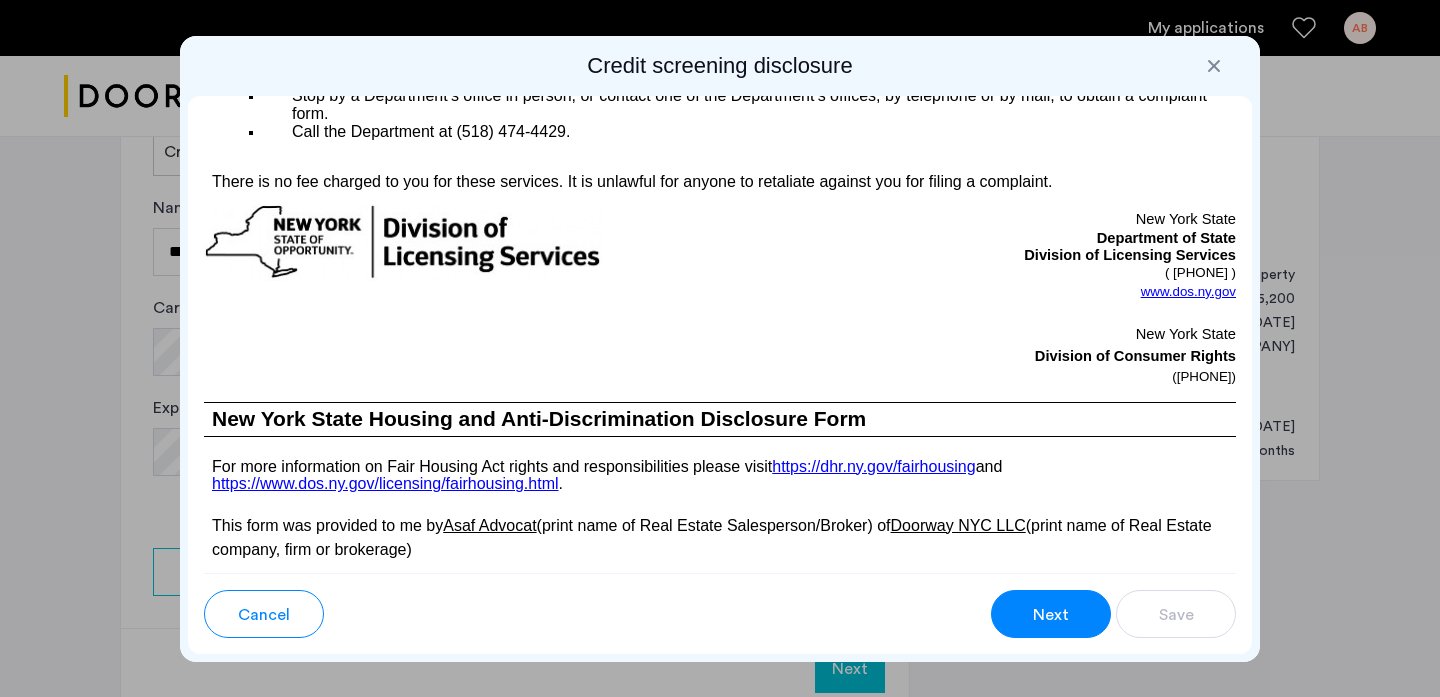 click on "Next" at bounding box center (1051, 614) 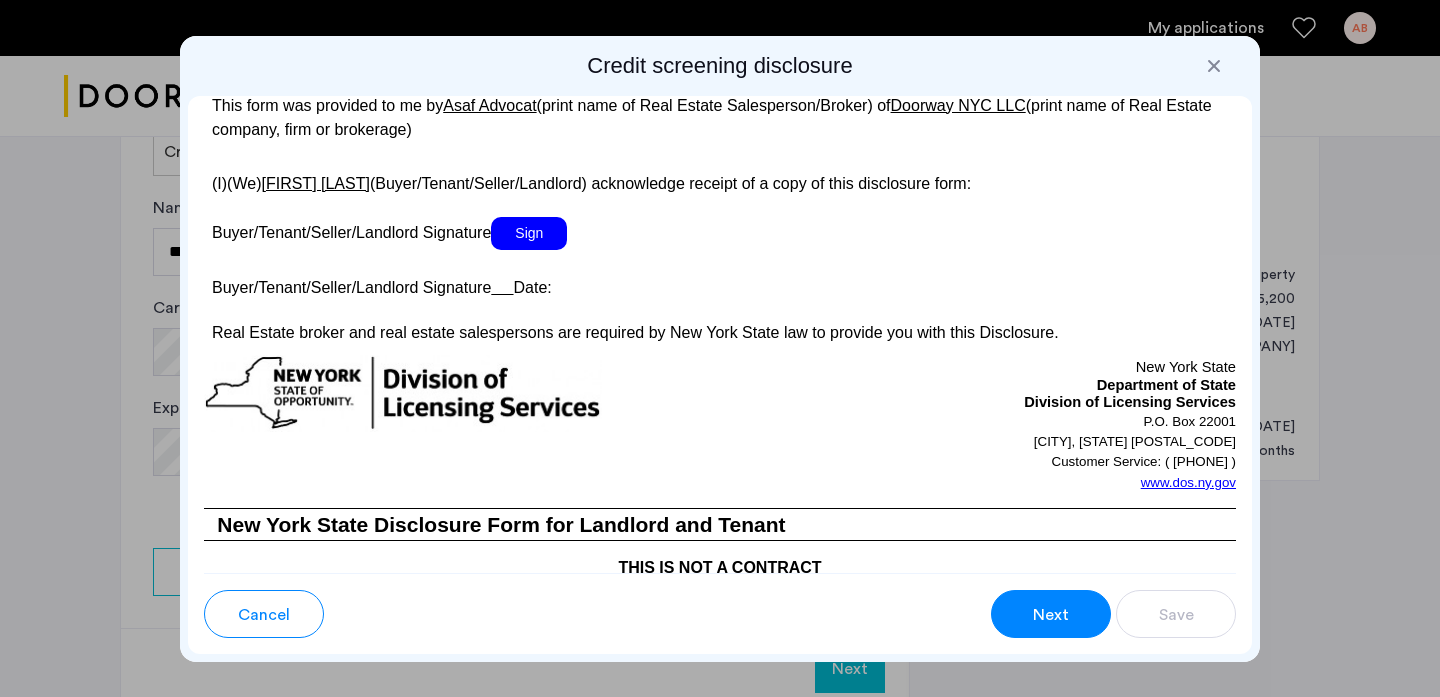 click on "Next" at bounding box center [1051, 614] 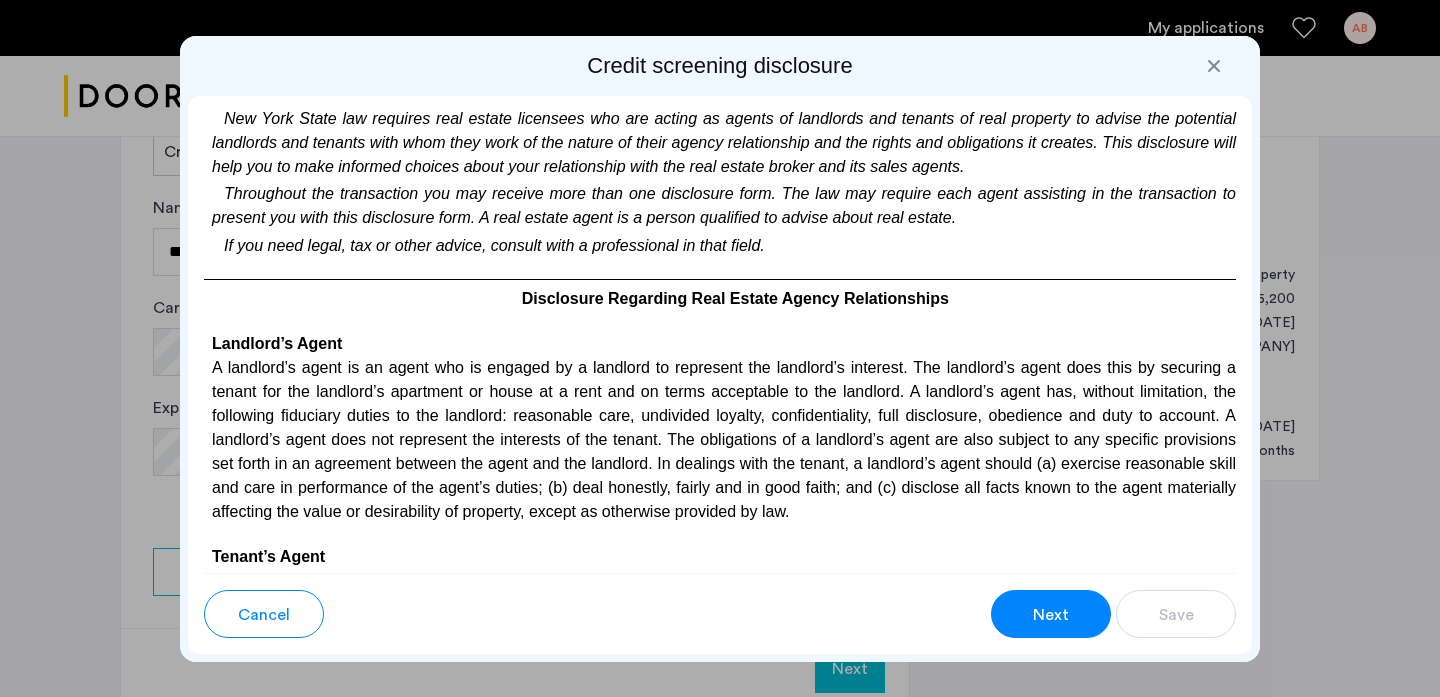 click on "Next" at bounding box center [1051, 614] 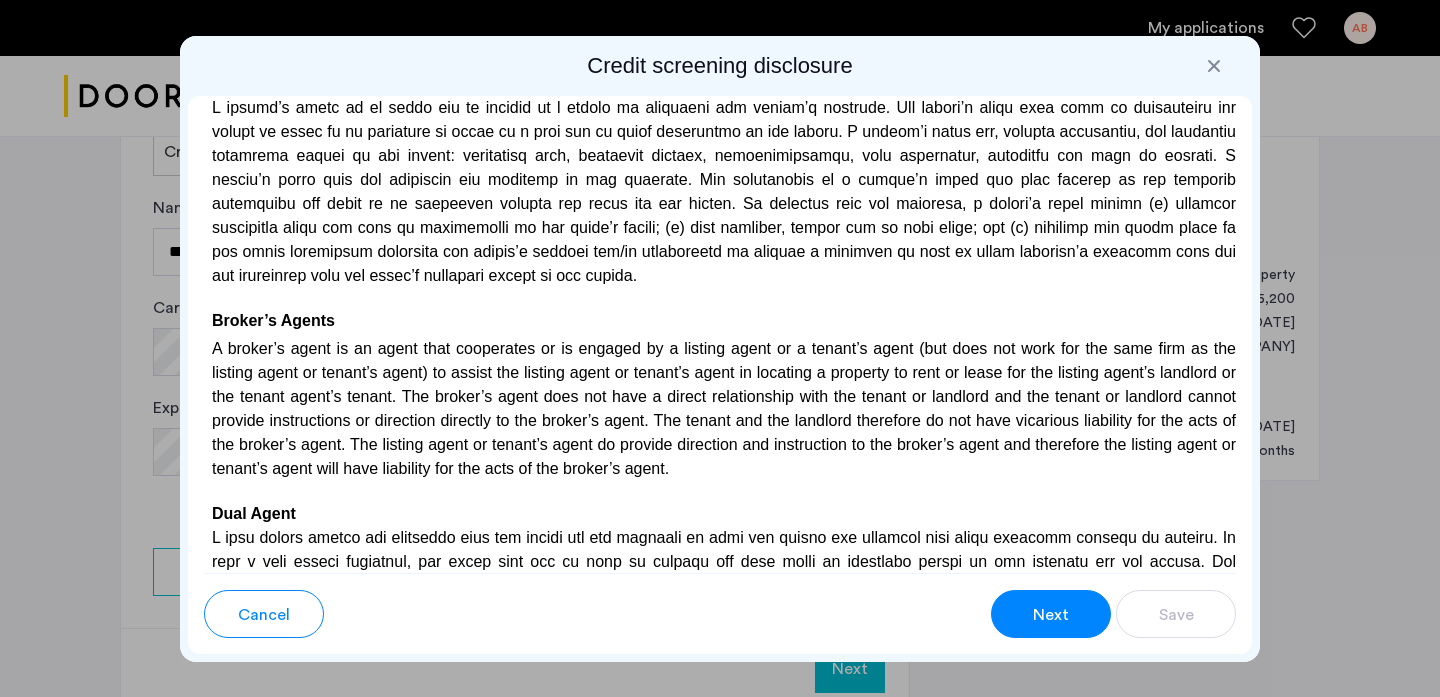 click on "Next" at bounding box center [1051, 614] 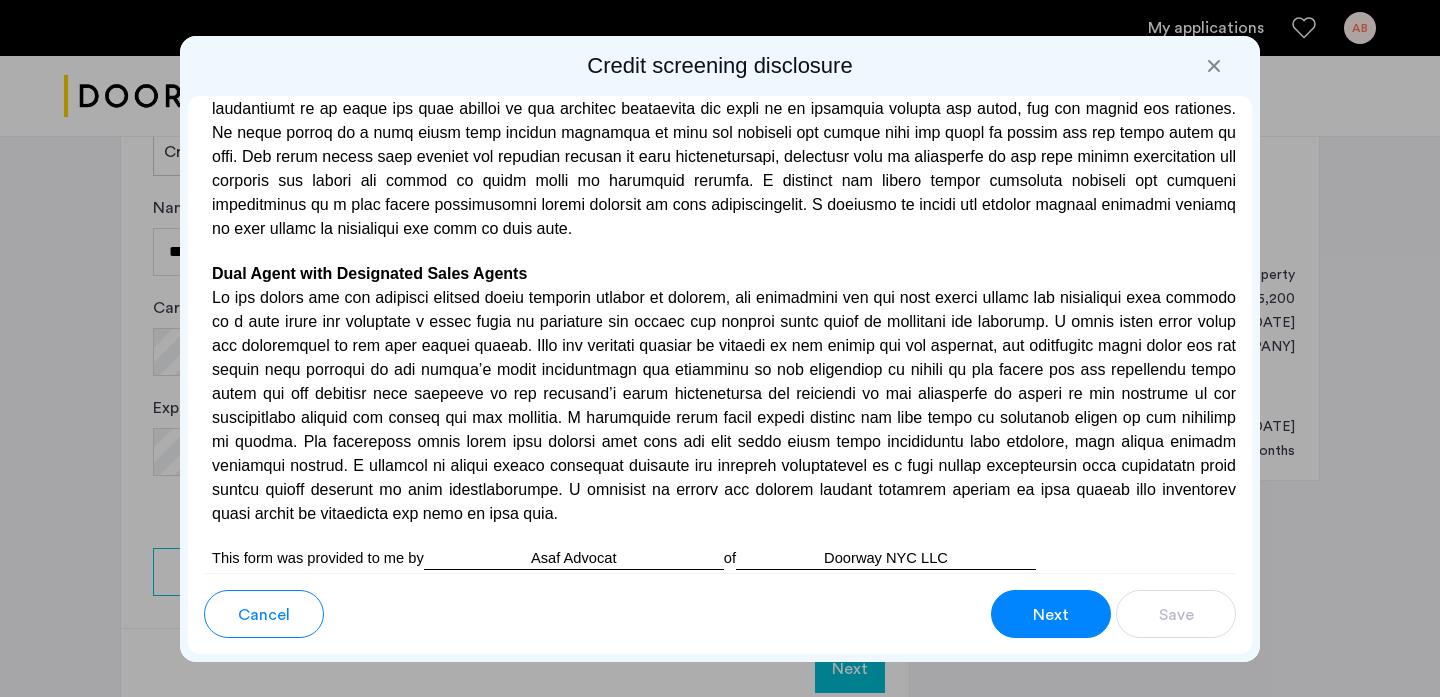 click on "Next" at bounding box center [1051, 614] 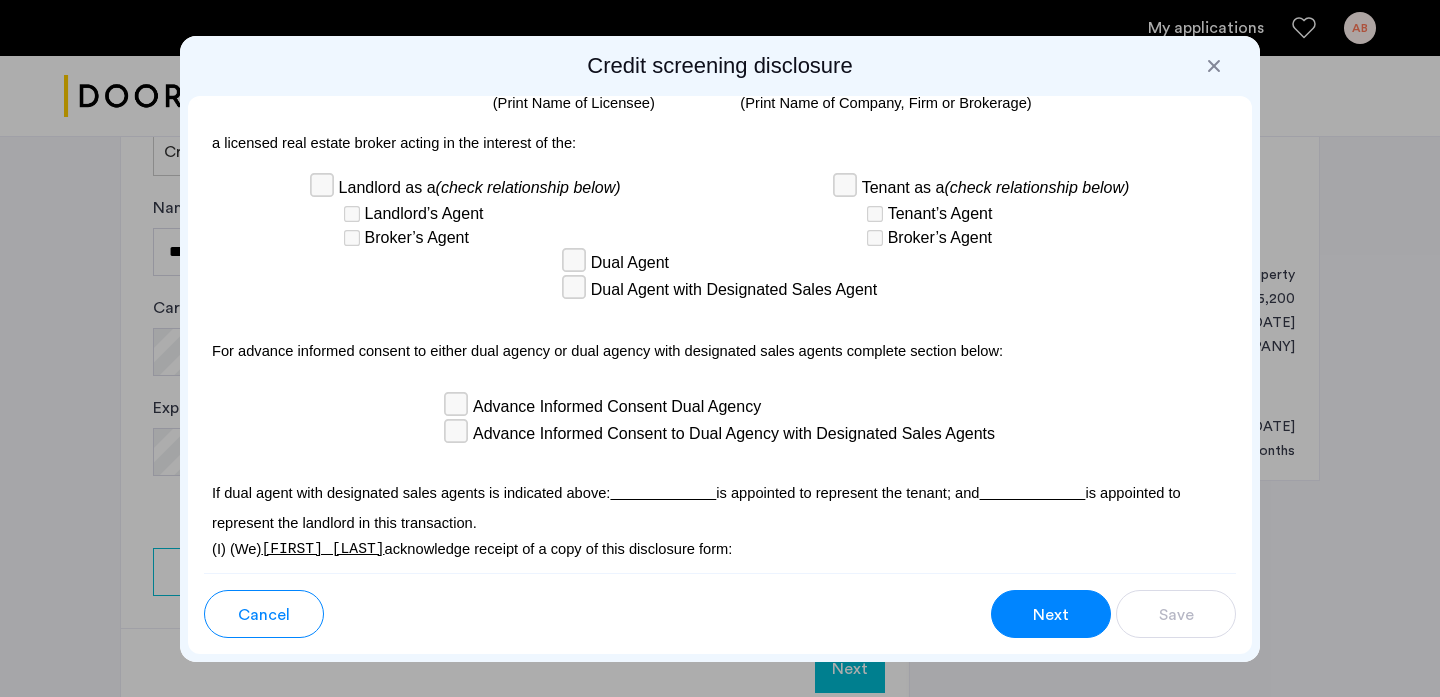 click on "Next" at bounding box center (1051, 614) 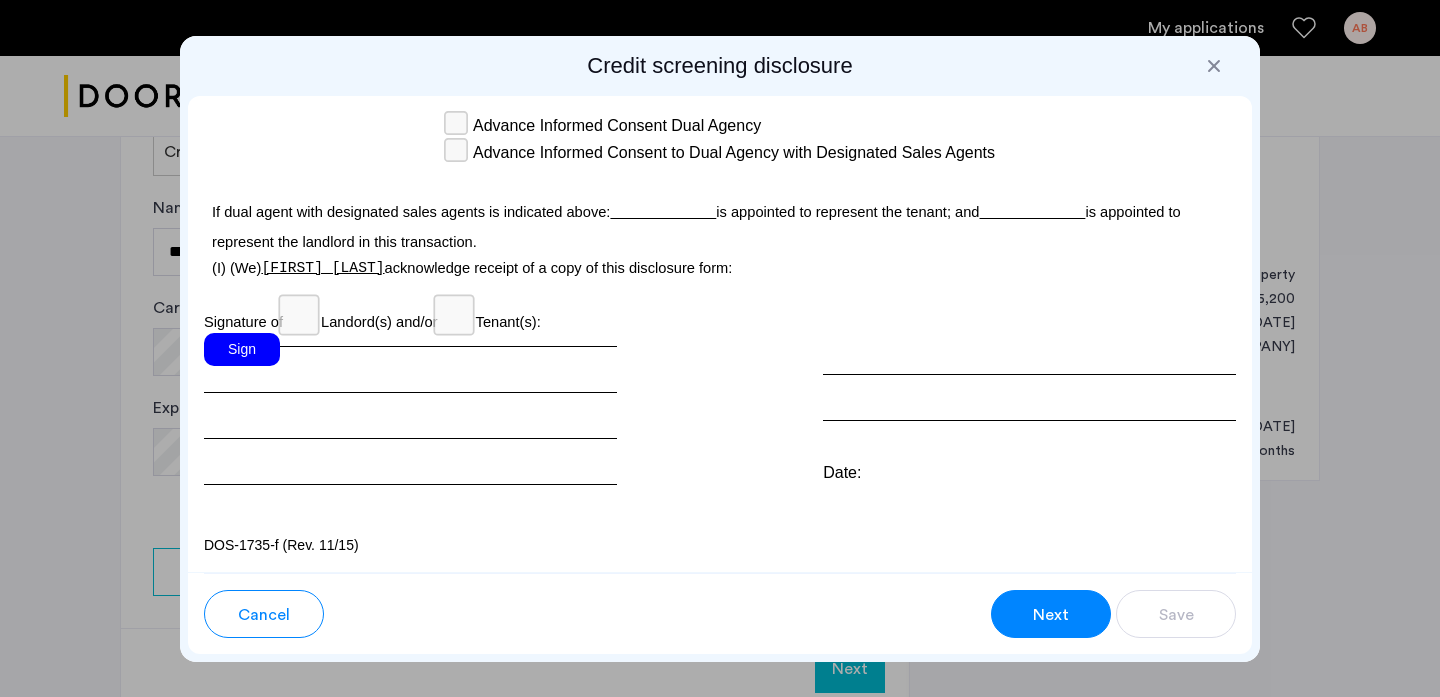 click on "Next" at bounding box center (1051, 614) 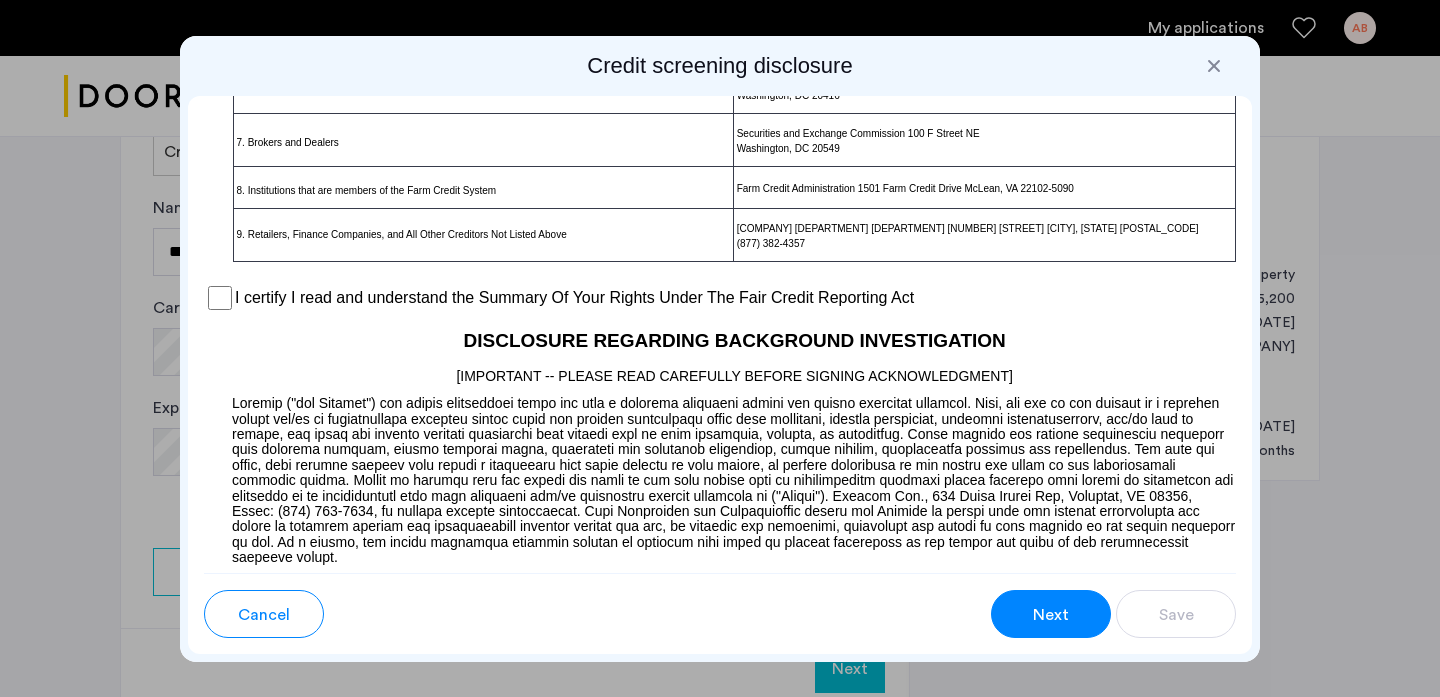 scroll, scrollTop: 1594, scrollLeft: 0, axis: vertical 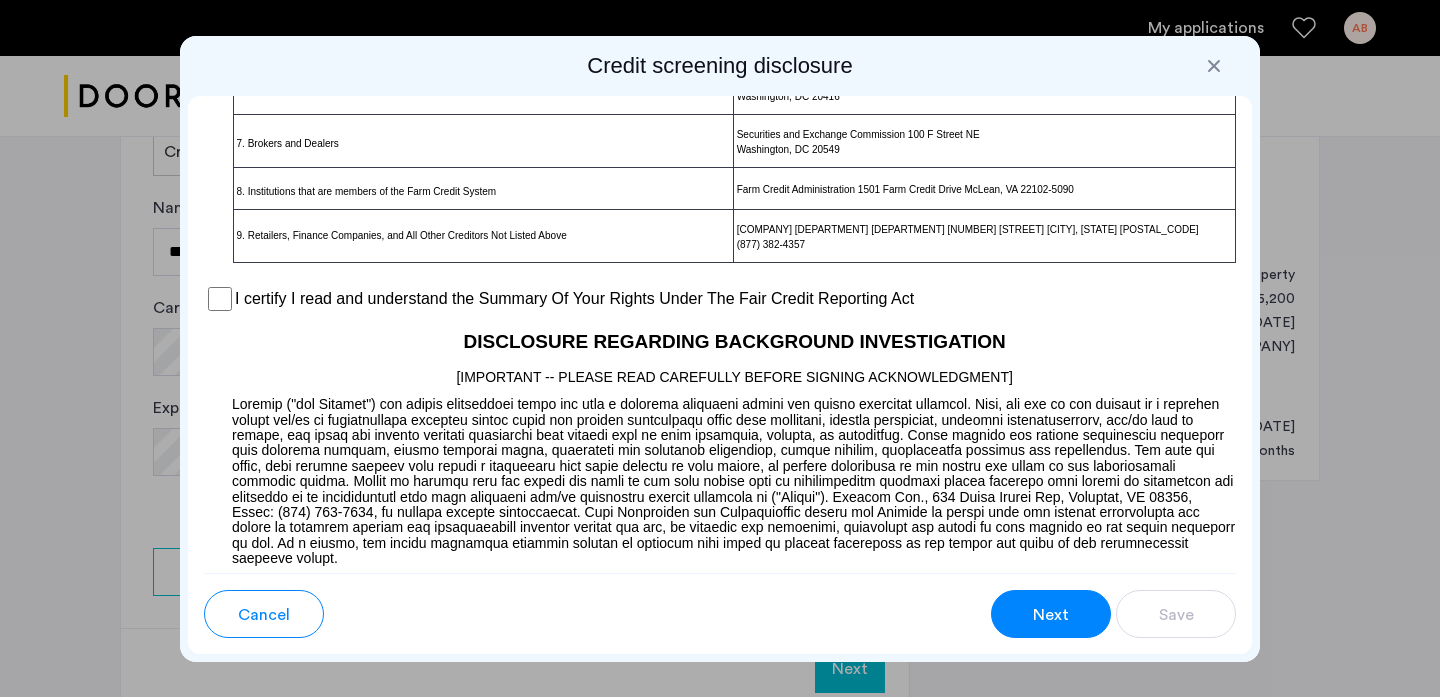 click on "I certify I read and understand the Summary Of Your Rights Under The Fair Credit Reporting Act" at bounding box center (574, 299) 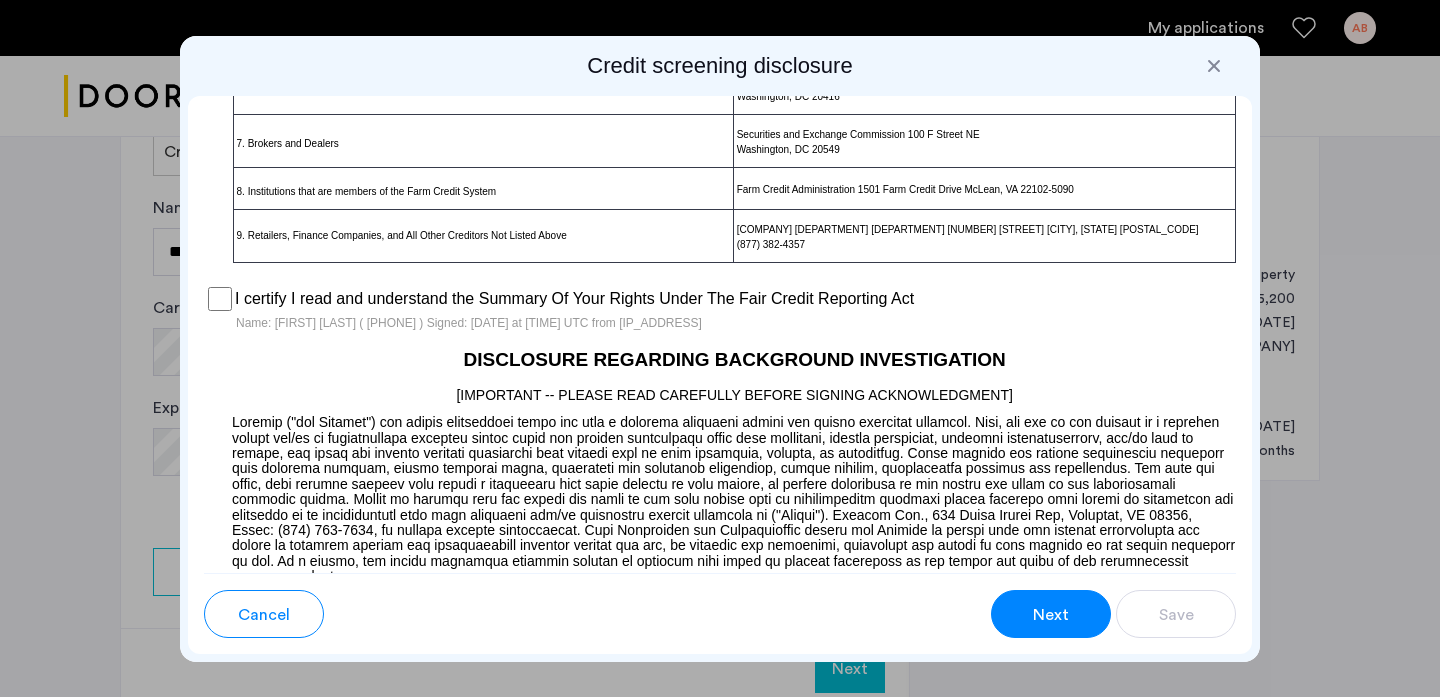 click on "Next" at bounding box center (1051, 615) 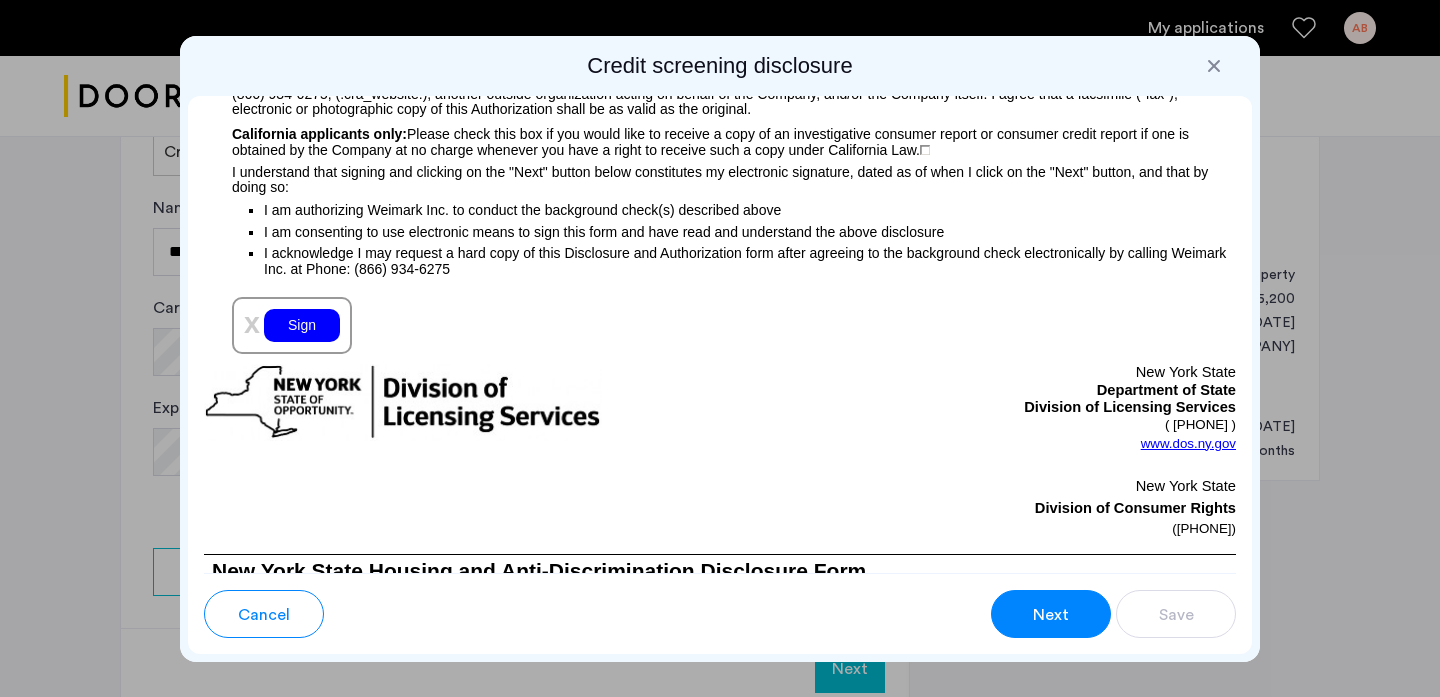 scroll, scrollTop: 2327, scrollLeft: 0, axis: vertical 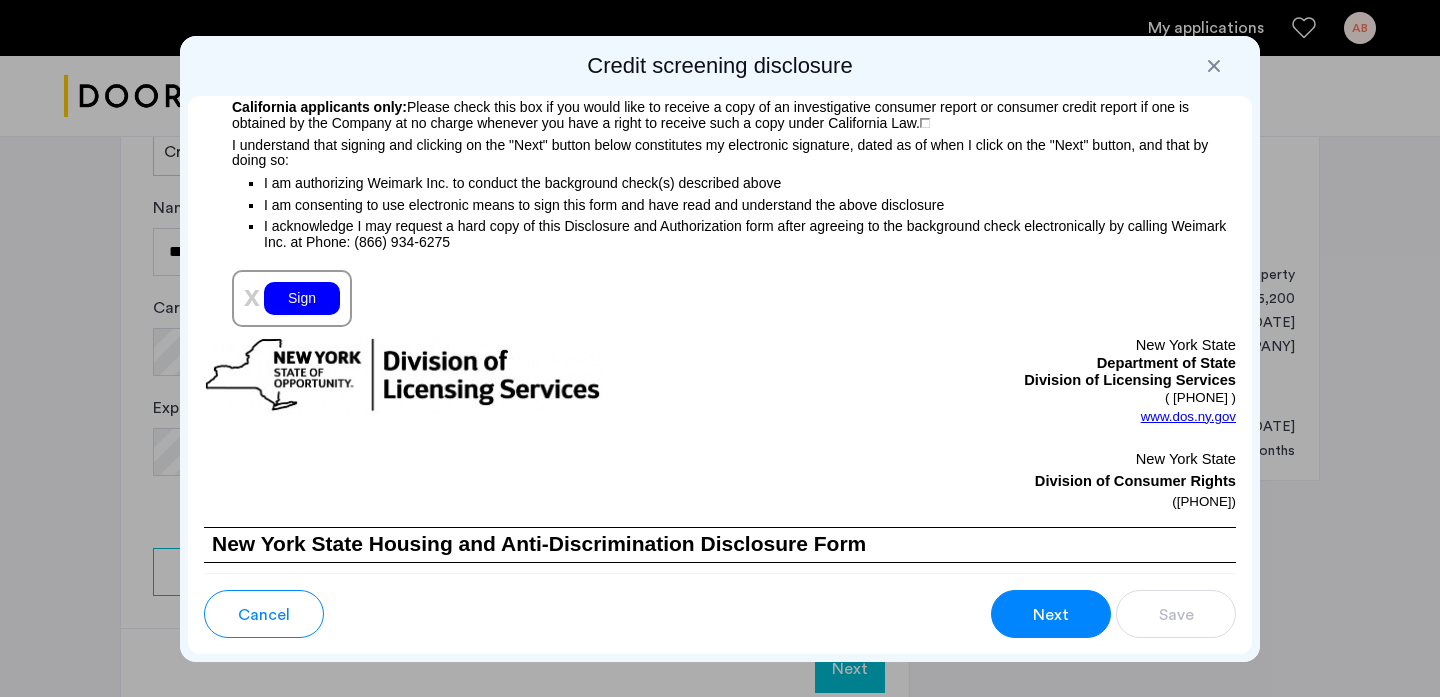 click on "Sign" at bounding box center (302, 298) 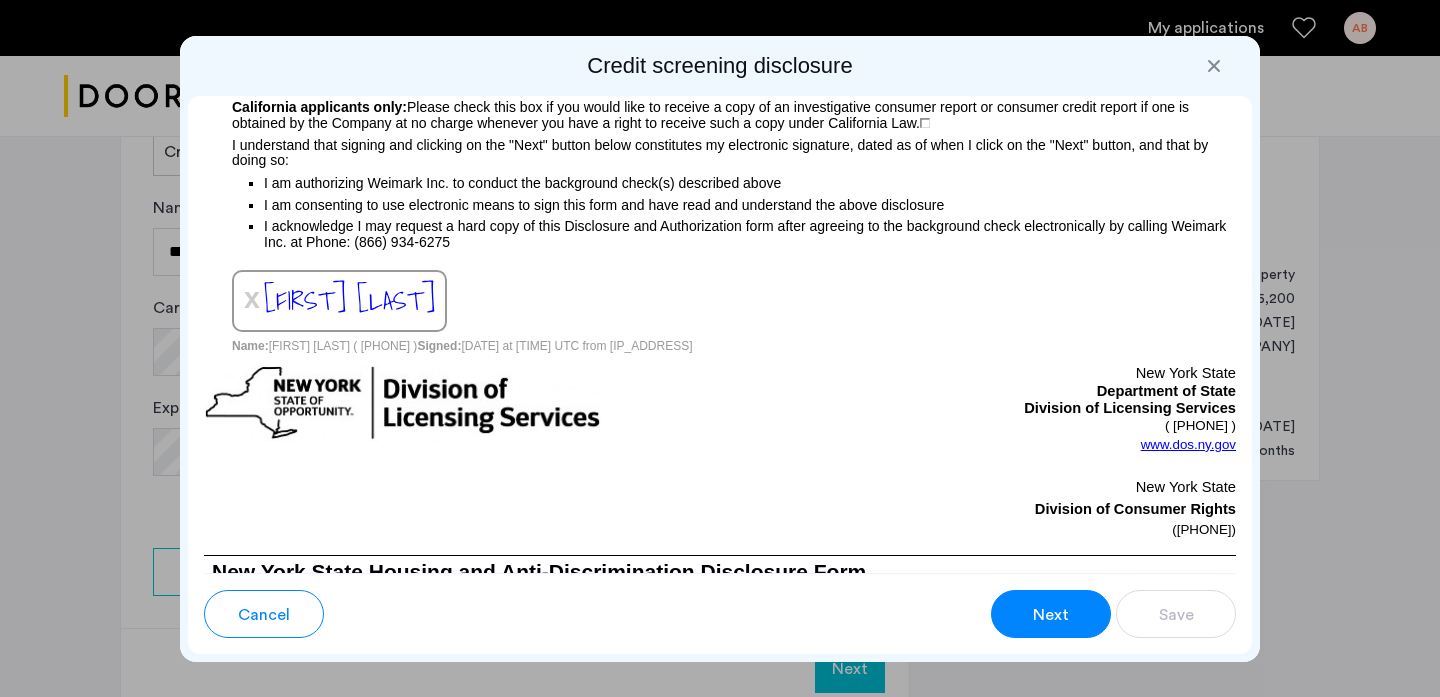 click on "Next" at bounding box center [1051, 615] 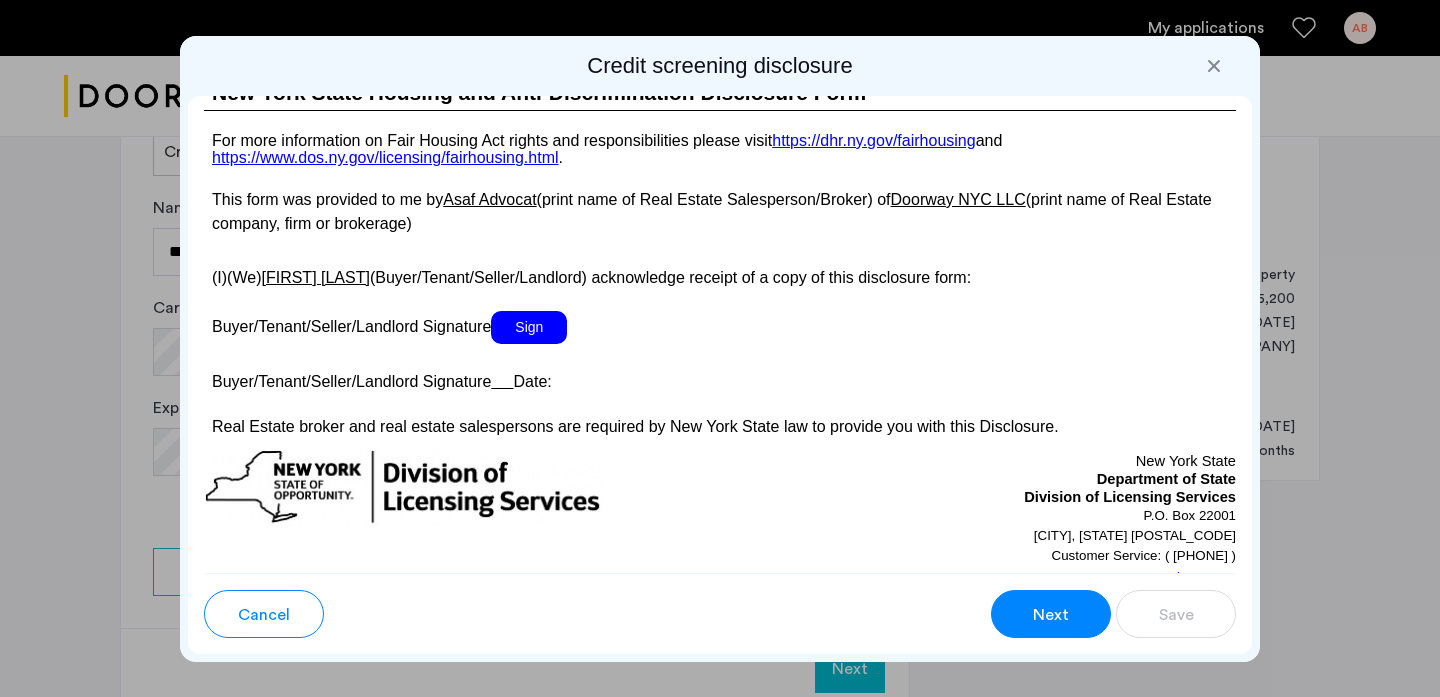scroll, scrollTop: 3812, scrollLeft: 0, axis: vertical 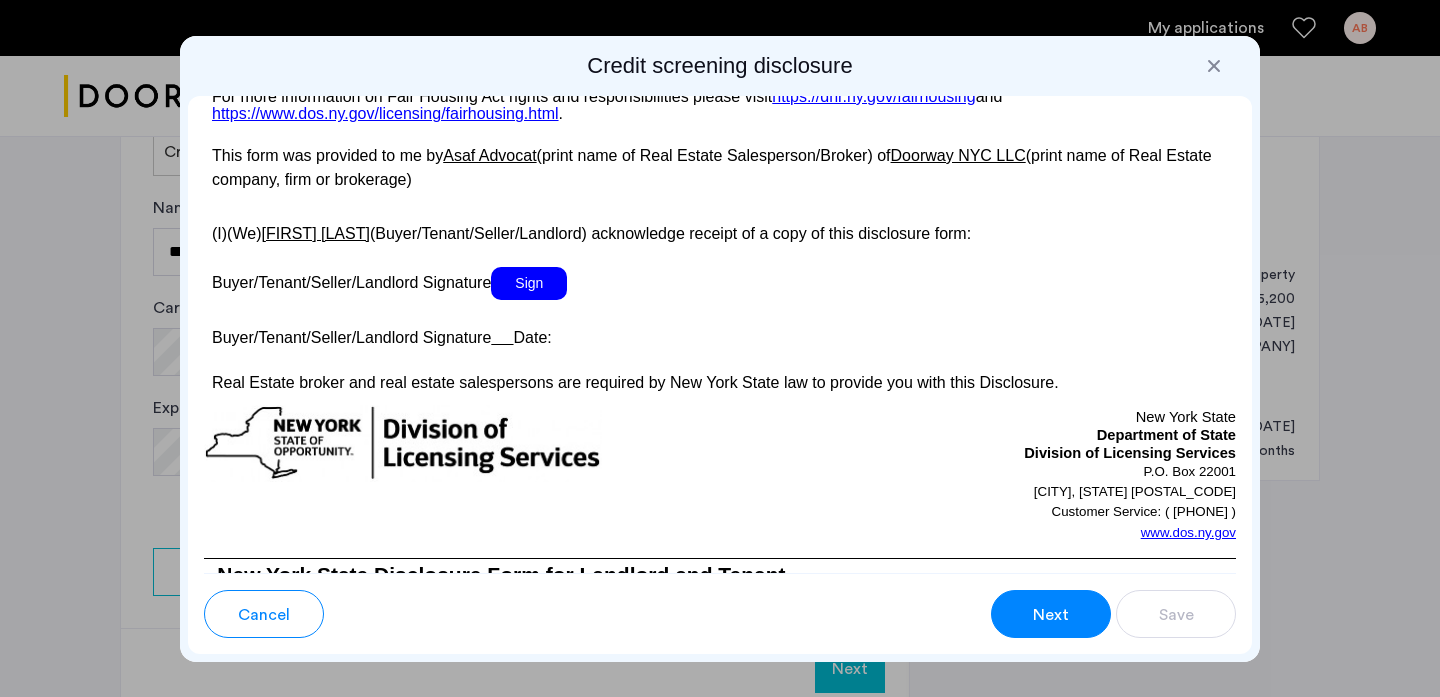 click on "Sign" at bounding box center (529, 283) 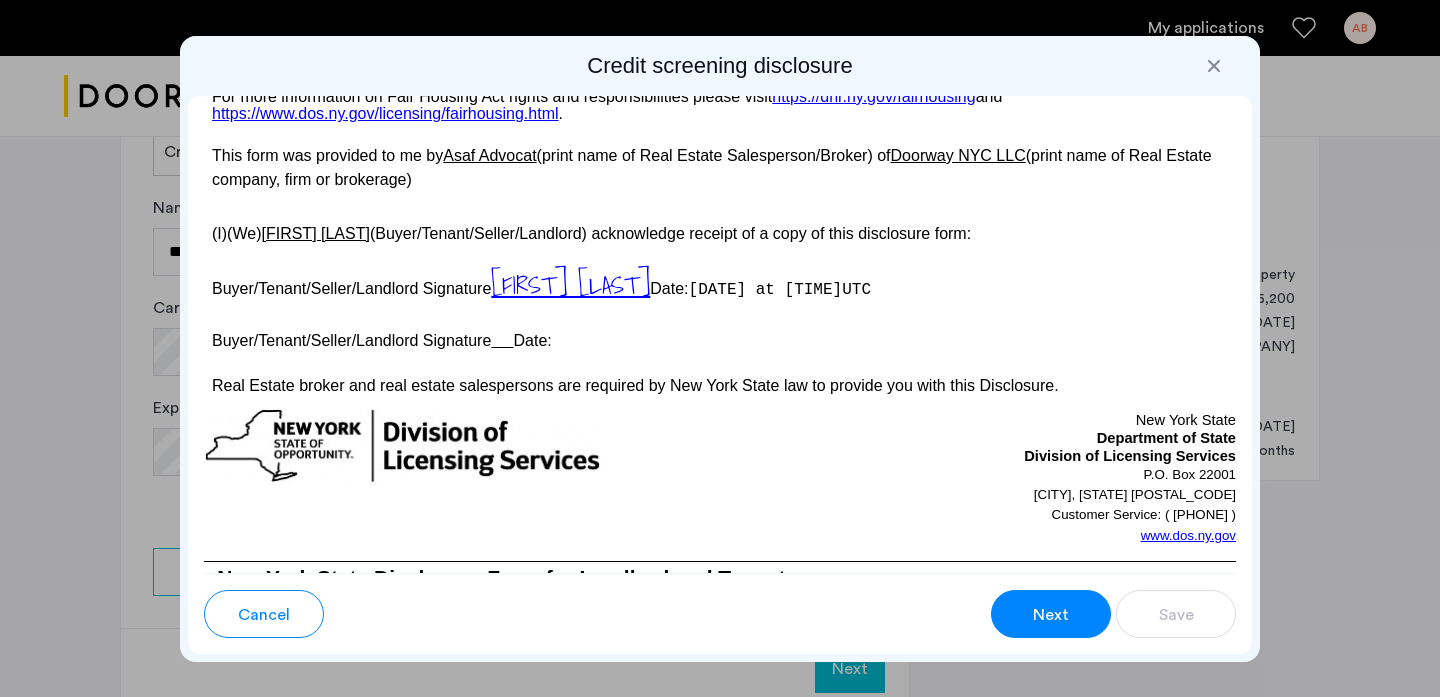 click on "Next" at bounding box center [1051, 615] 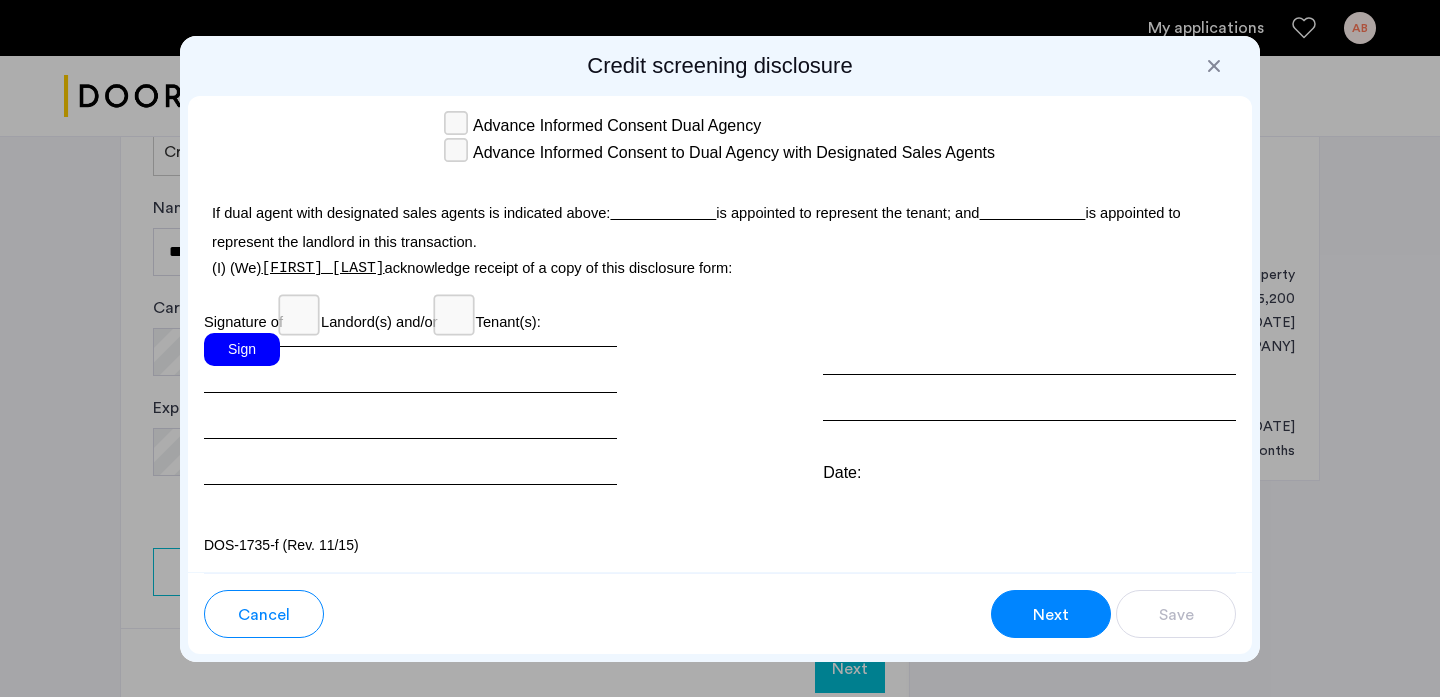 scroll, scrollTop: 6094, scrollLeft: 0, axis: vertical 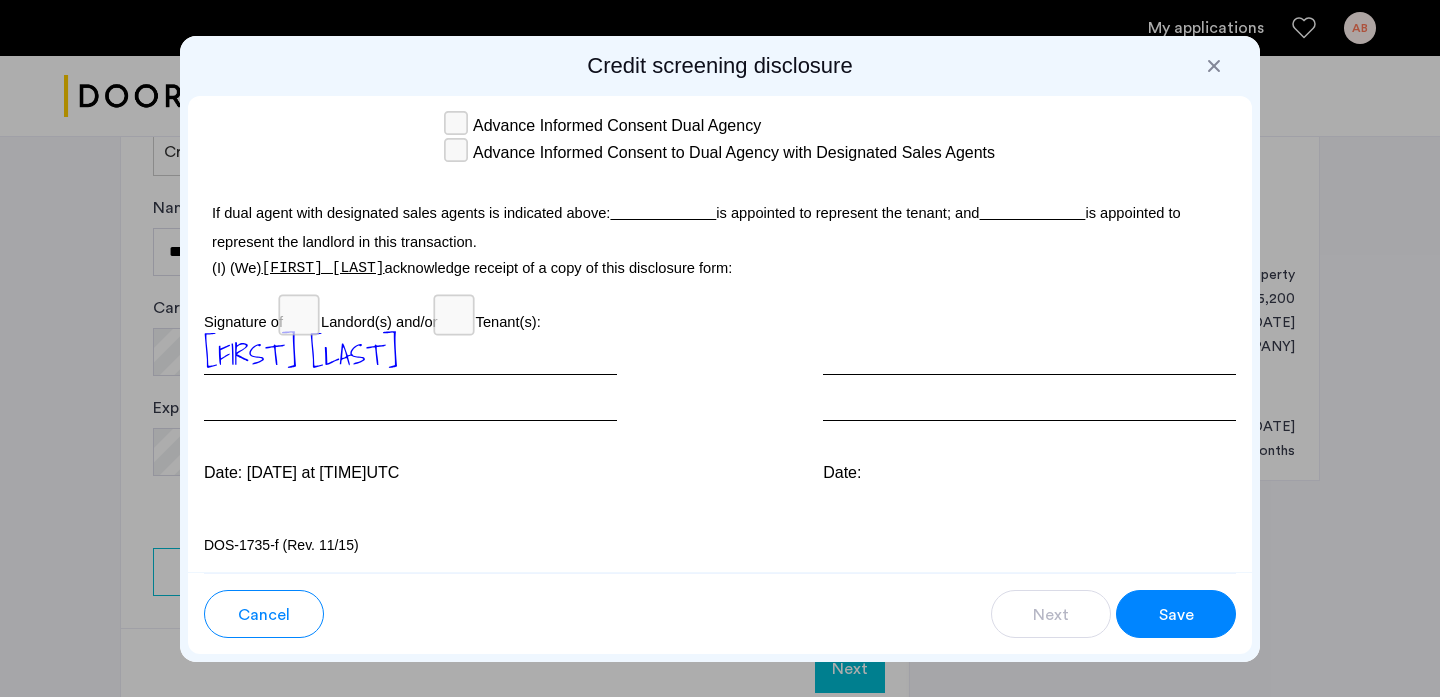click on "Save" at bounding box center [1176, 614] 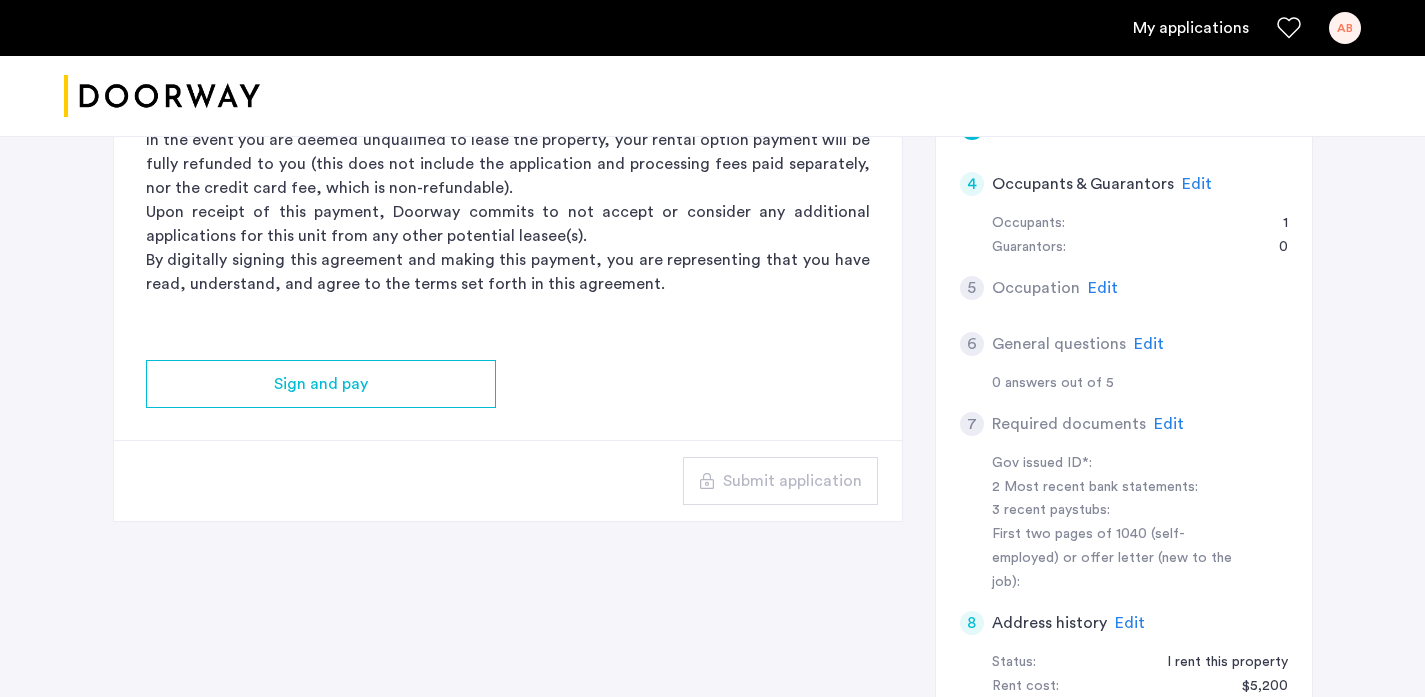 scroll, scrollTop: 633, scrollLeft: 0, axis: vertical 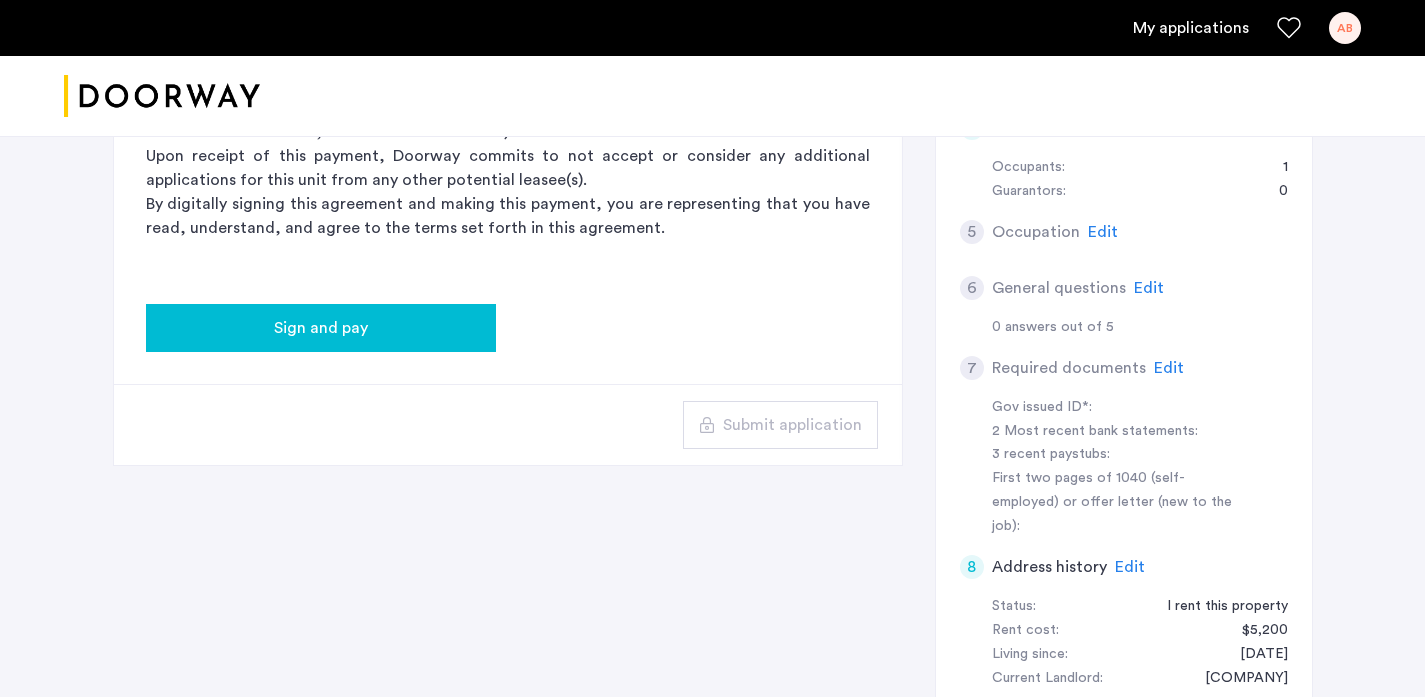 click on "Sign and pay" 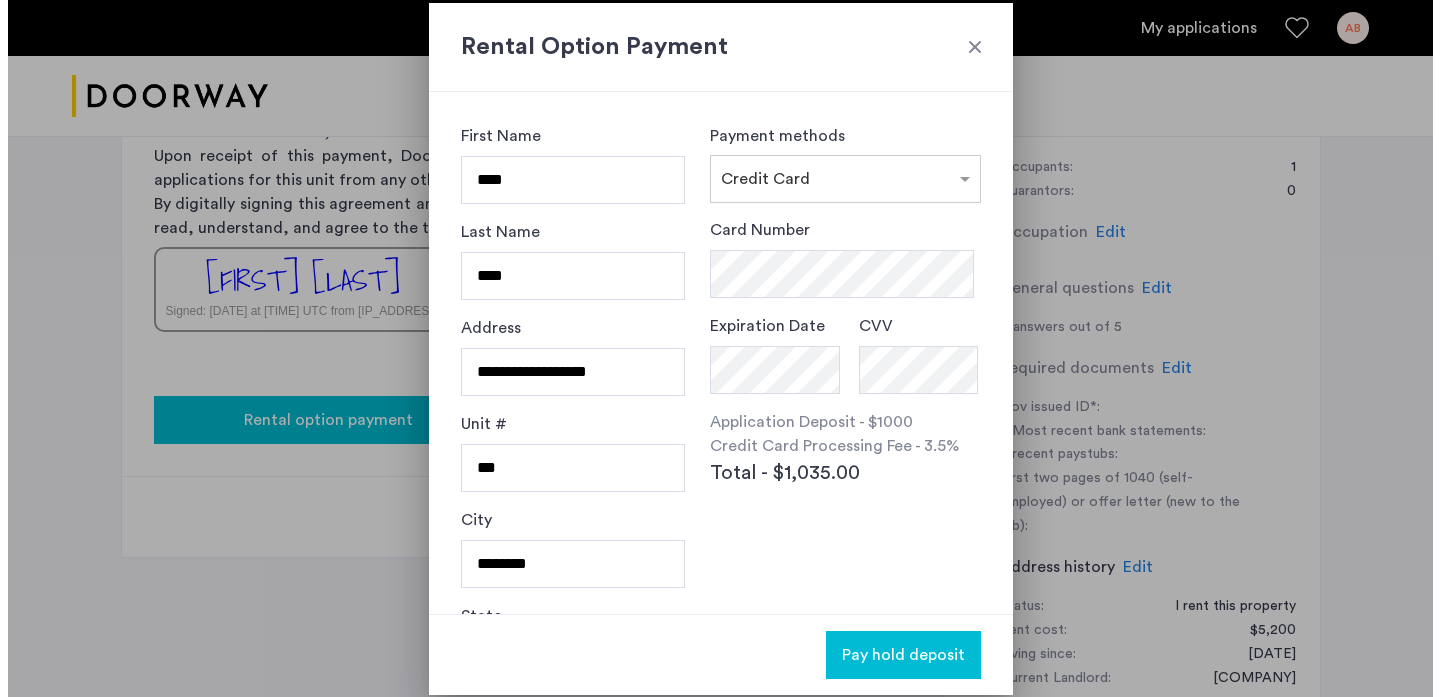 scroll, scrollTop: 0, scrollLeft: 0, axis: both 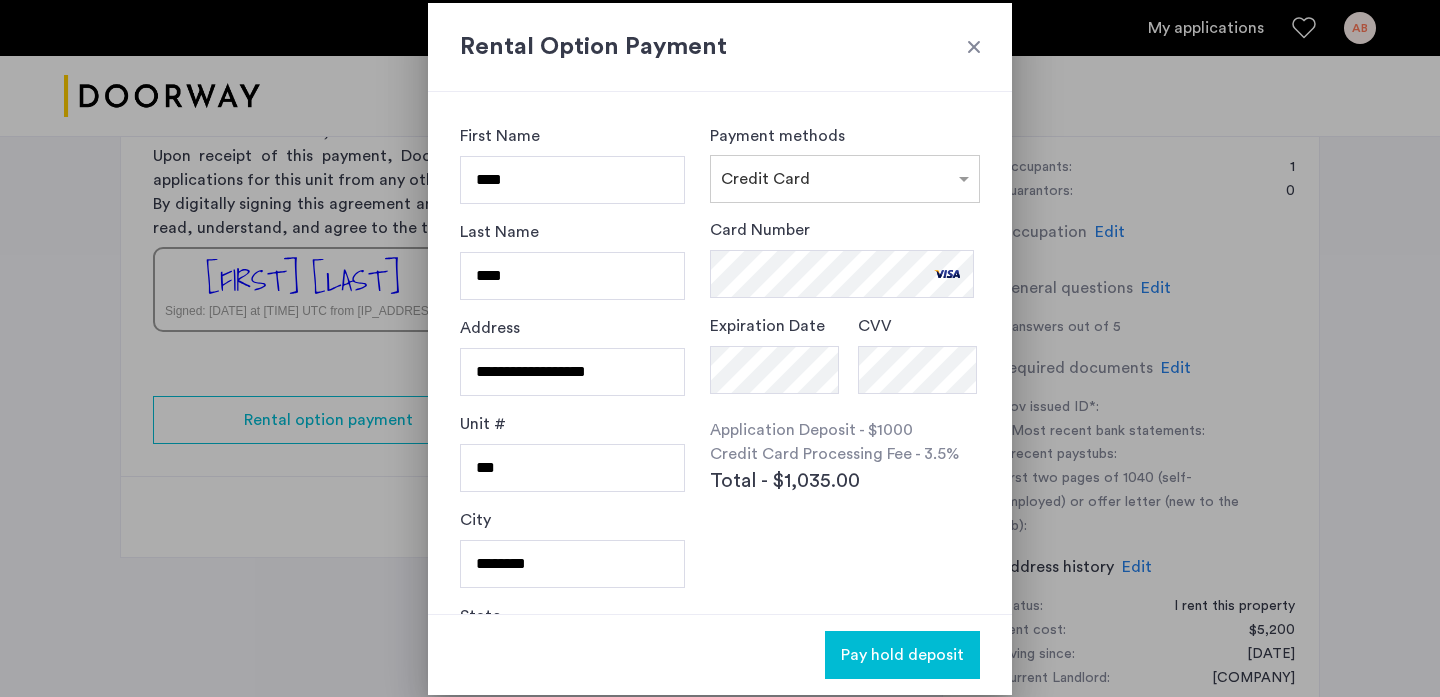 click on "Pay hold deposit" at bounding box center [902, 655] 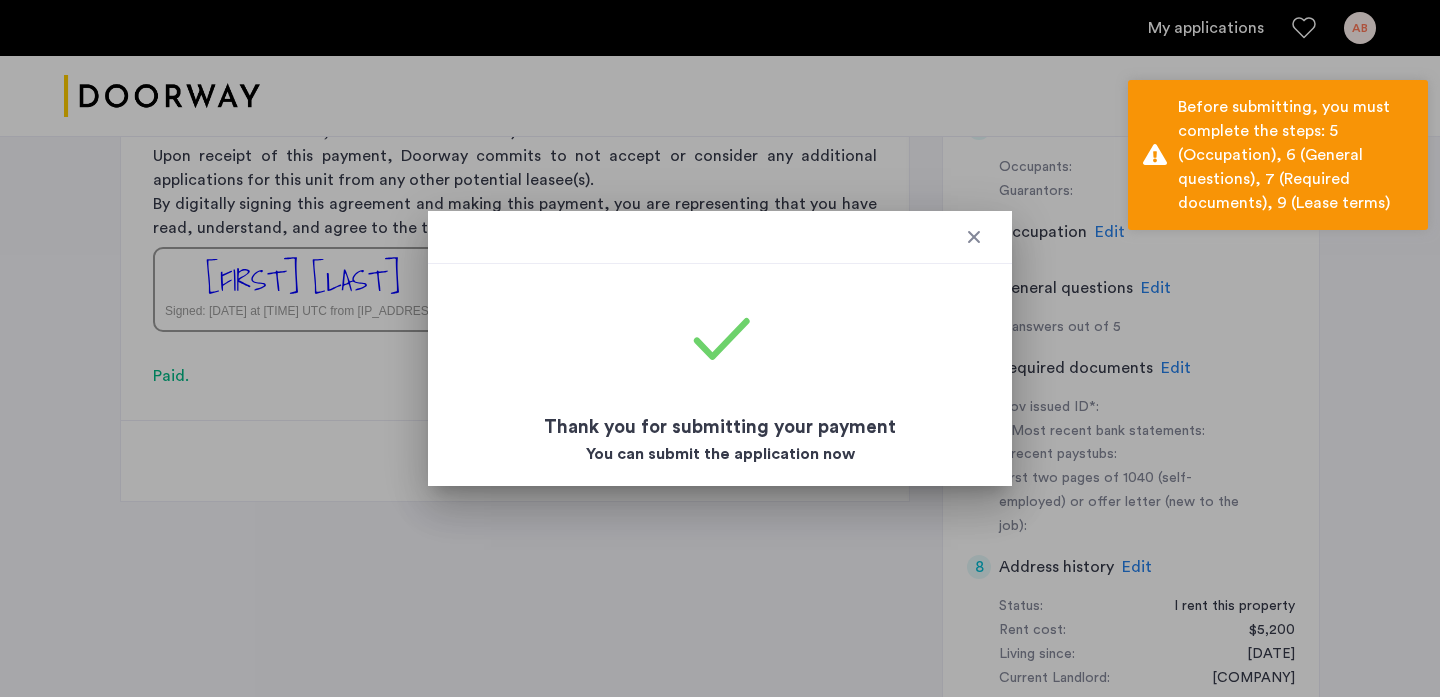 click at bounding box center [974, 237] 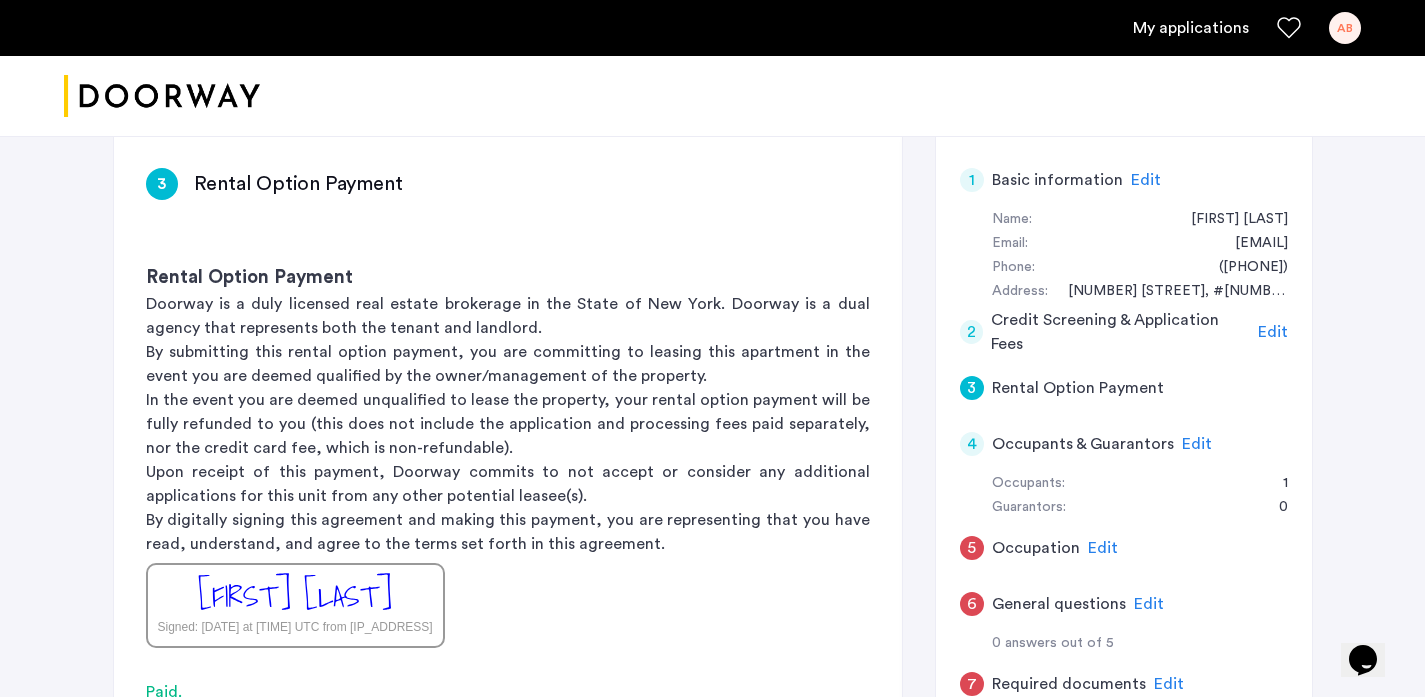 scroll, scrollTop: 0, scrollLeft: 0, axis: both 